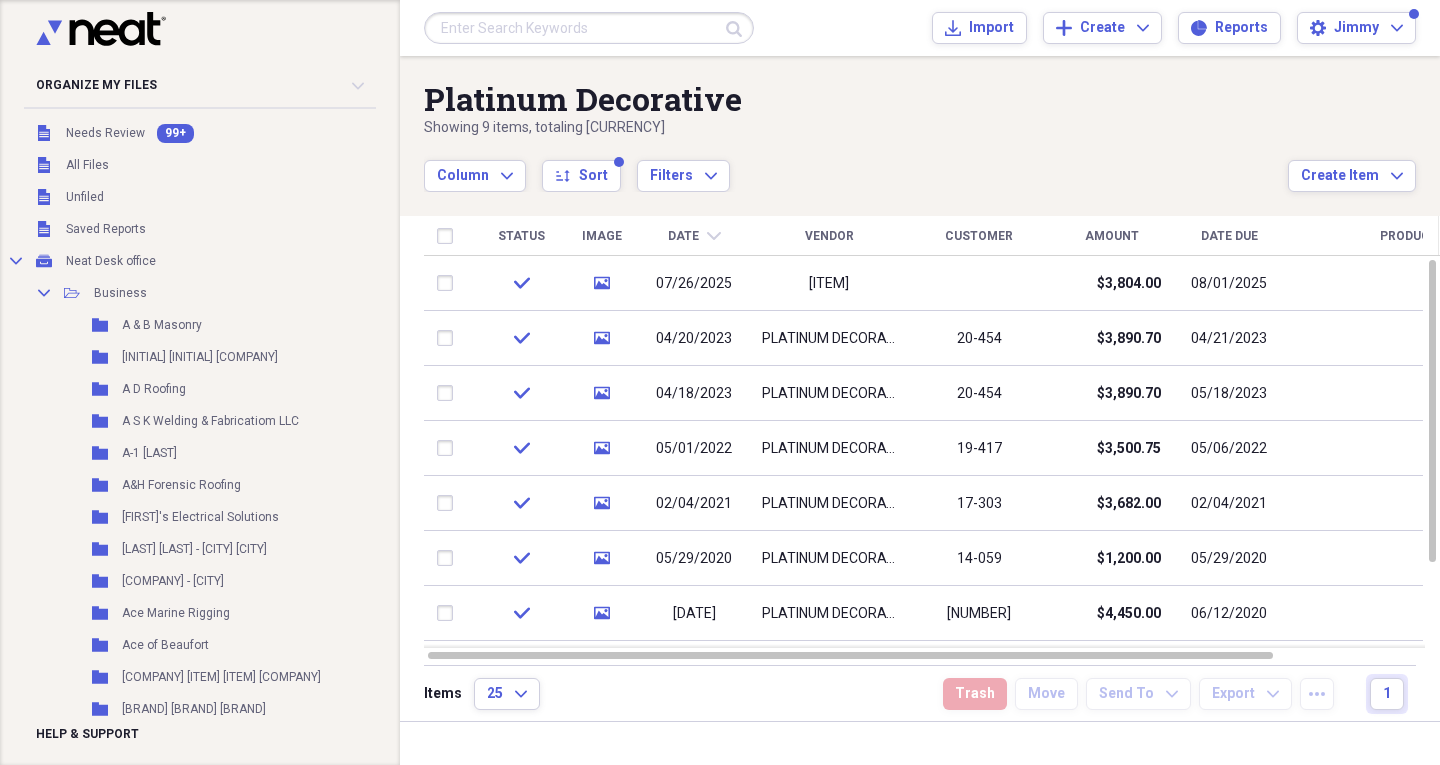 scroll, scrollTop: 0, scrollLeft: 0, axis: both 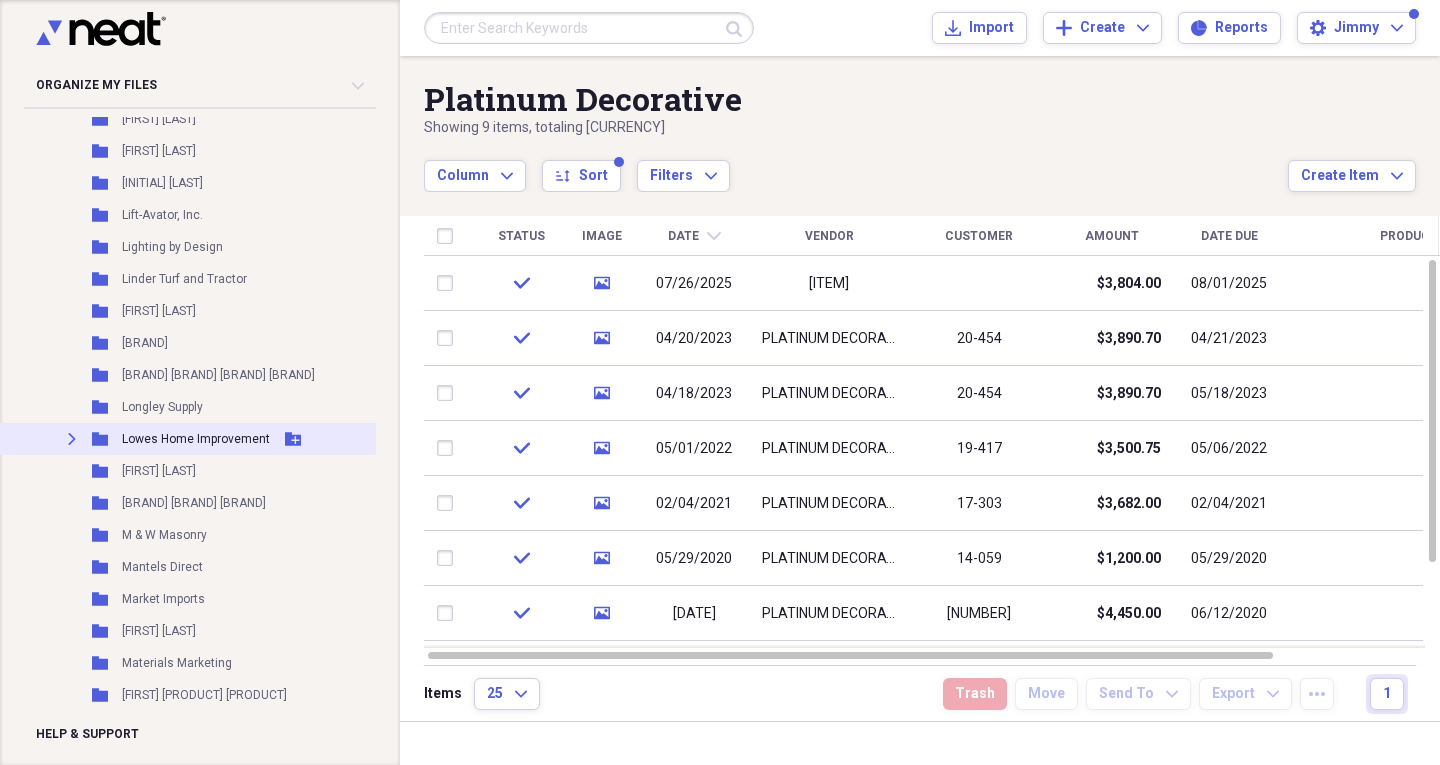 click on "Lowes Home Improvement" at bounding box center (196, 439) 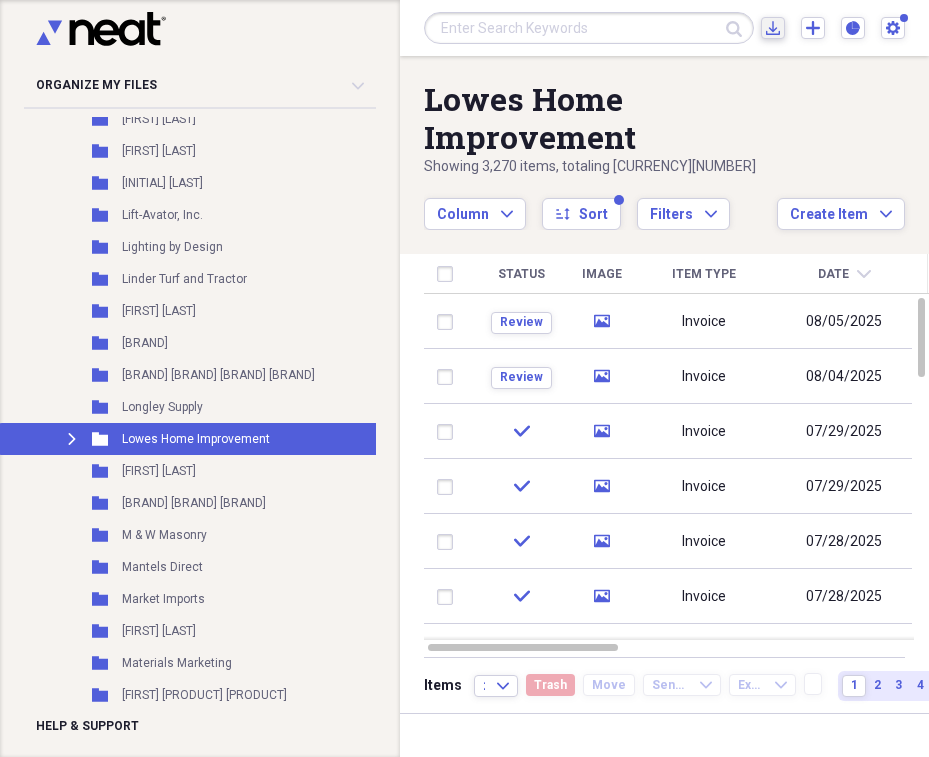 click on "Import" 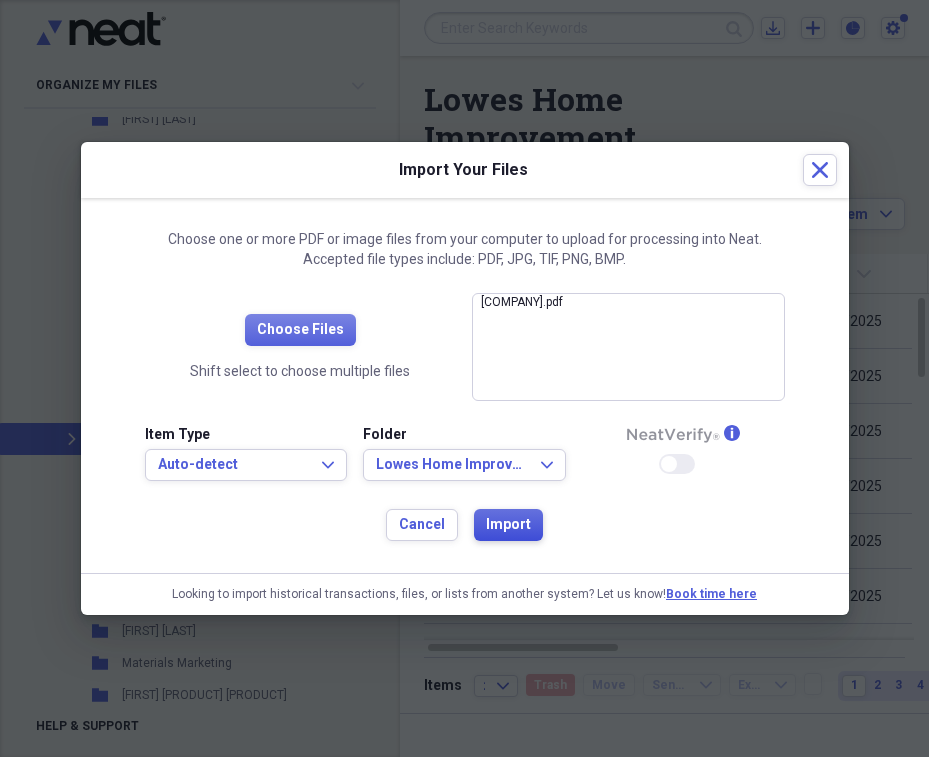 click on "Import" at bounding box center (508, 525) 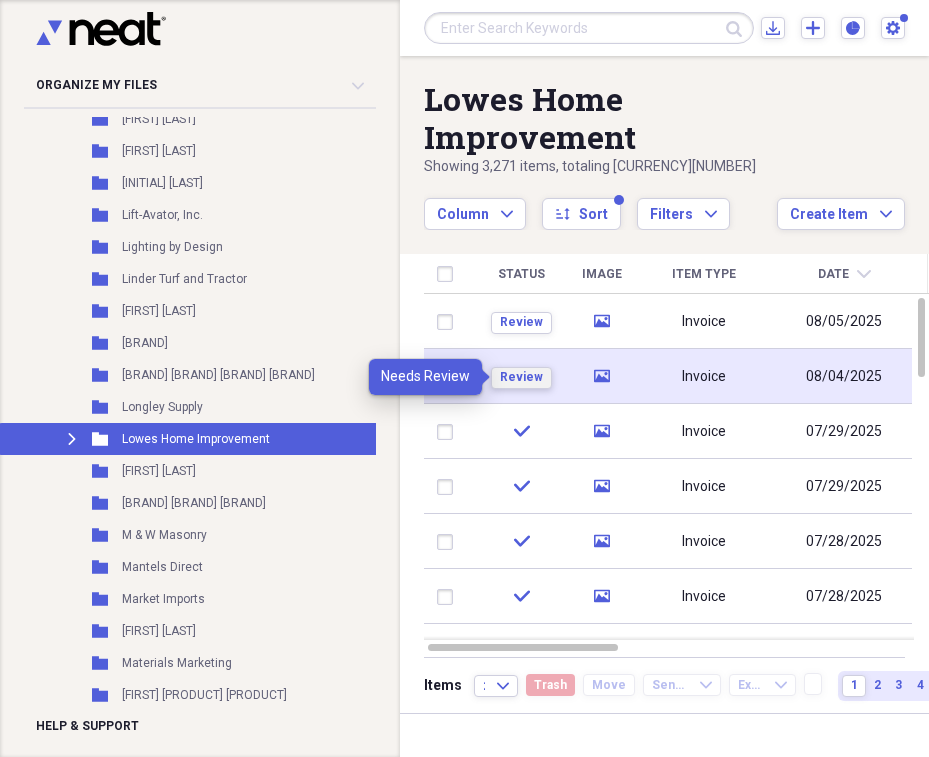 click on "Review" at bounding box center [521, 377] 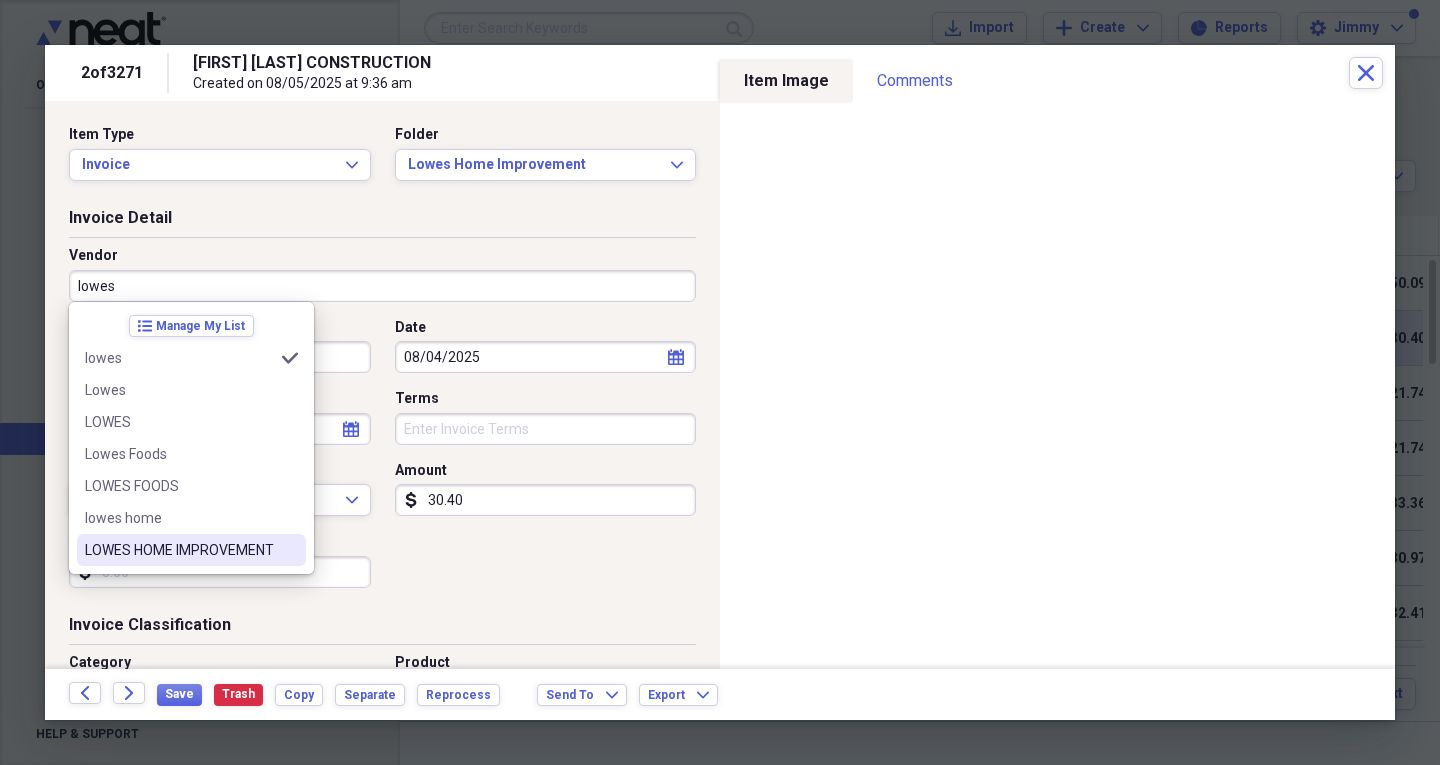 click on "LOWES HOME IMPROVEMENT" at bounding box center (179, 550) 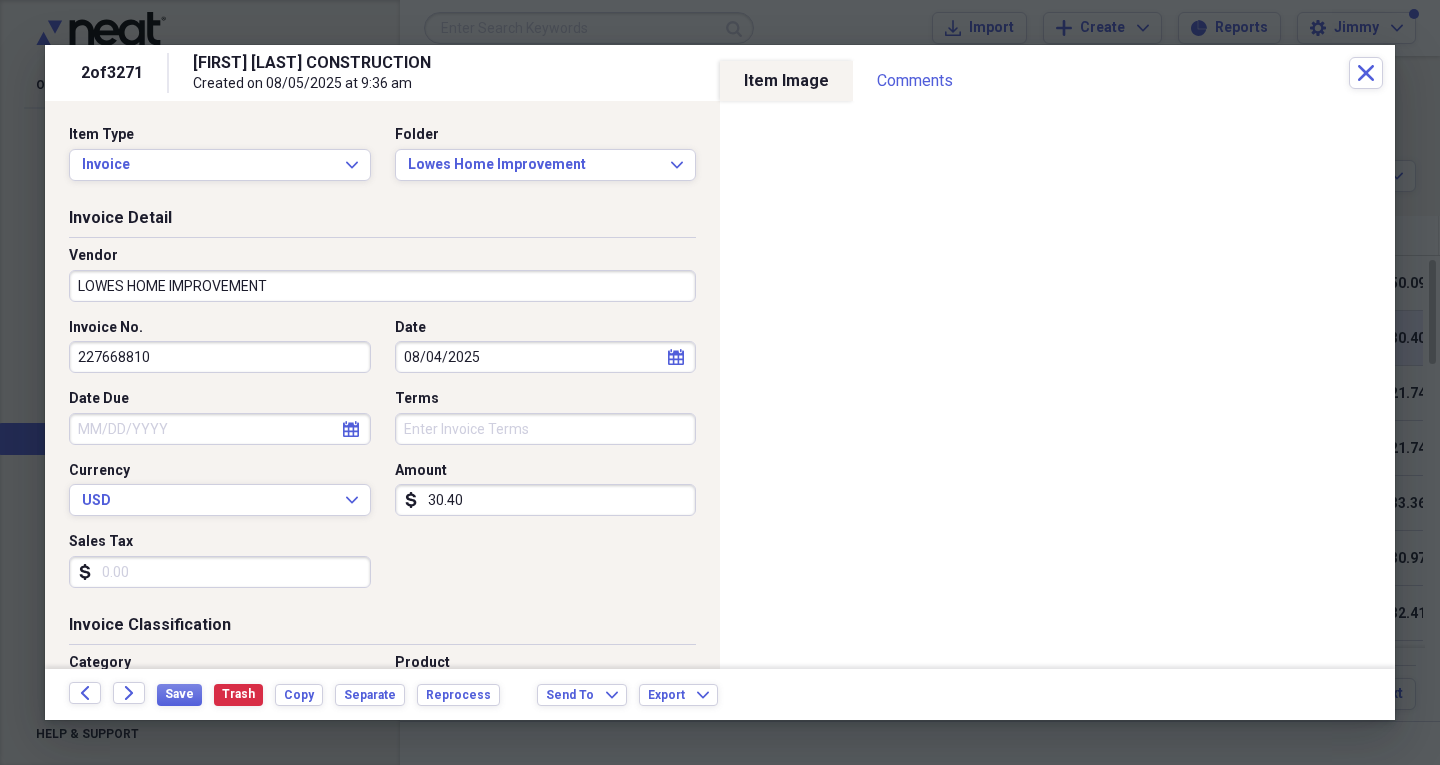 click on "Date Due" at bounding box center [220, 429] 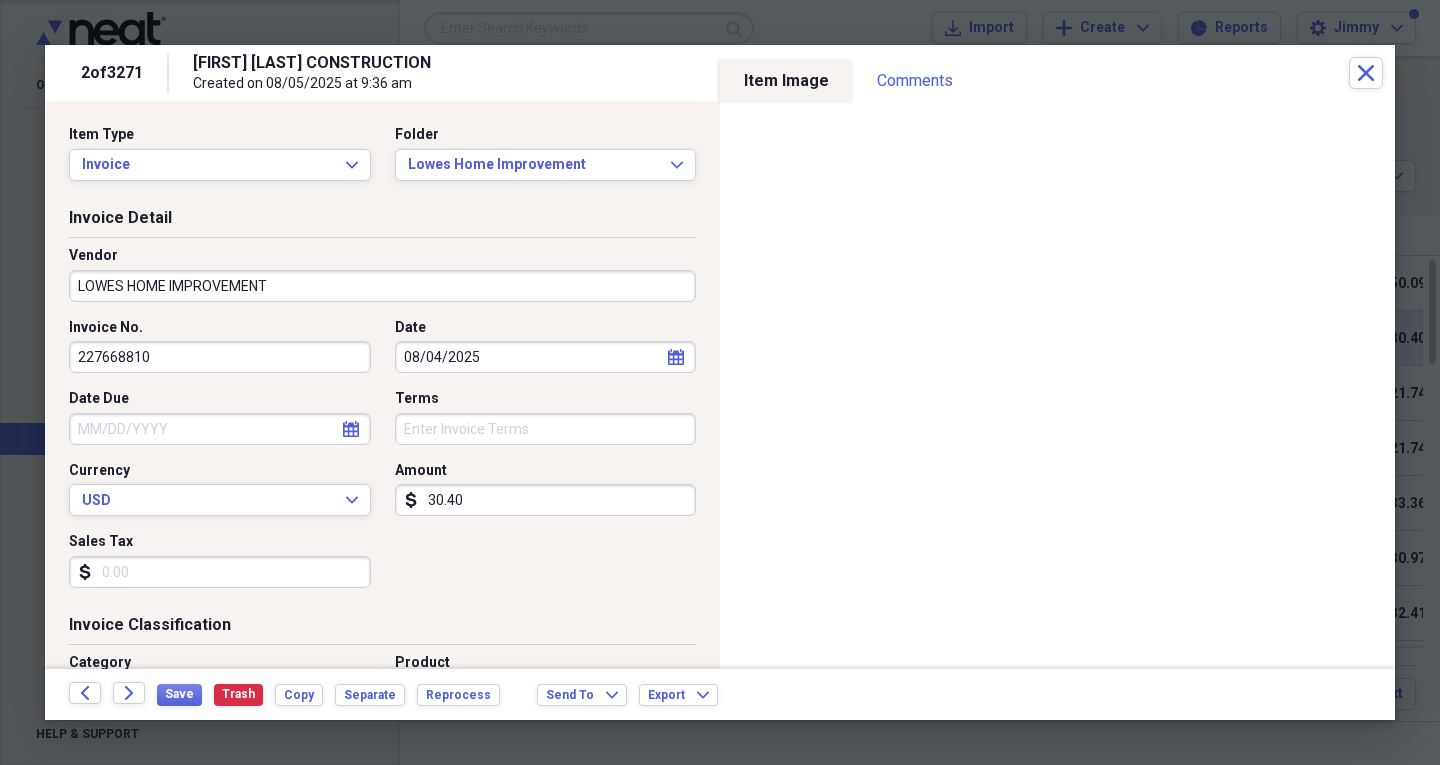 select on "7" 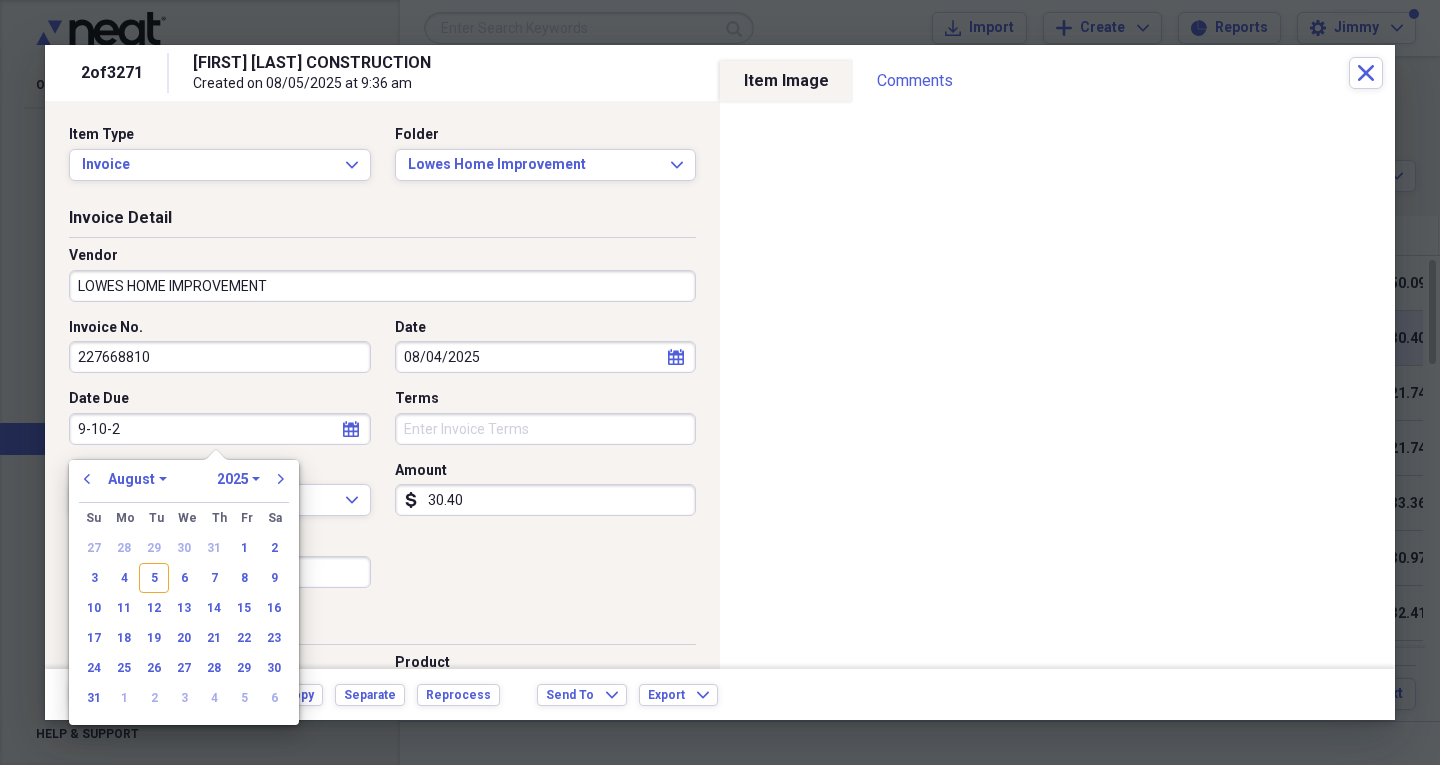 type on "9-10-25" 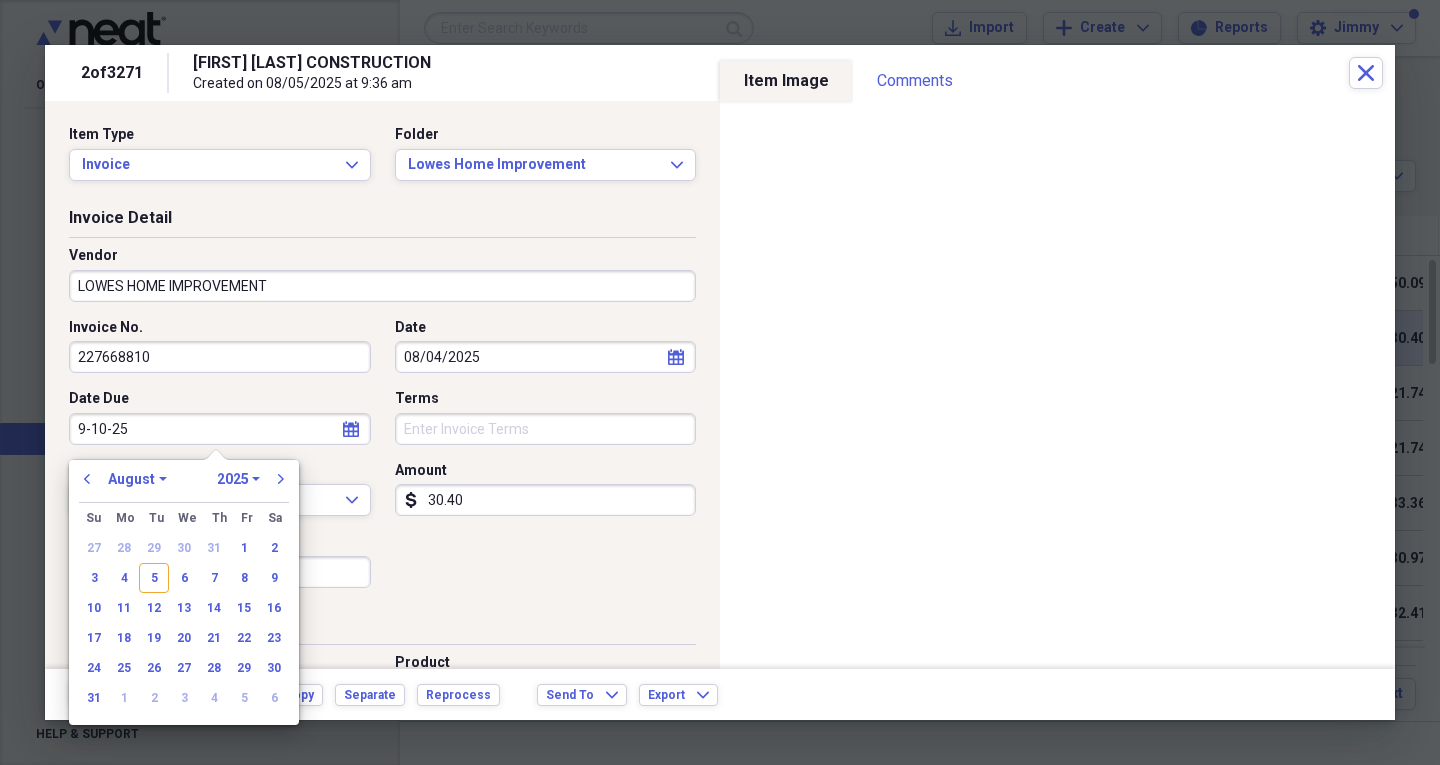 select on "8" 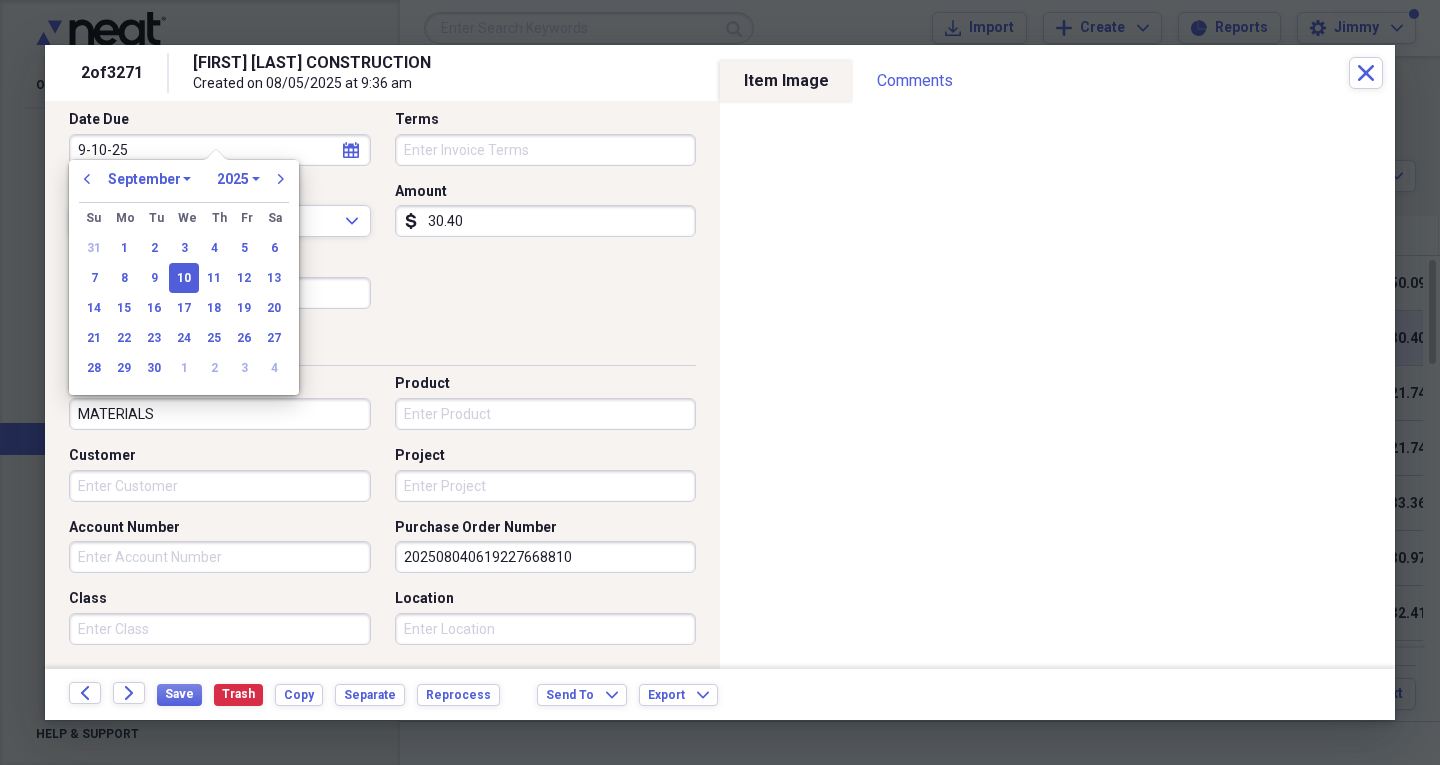 scroll, scrollTop: 300, scrollLeft: 0, axis: vertical 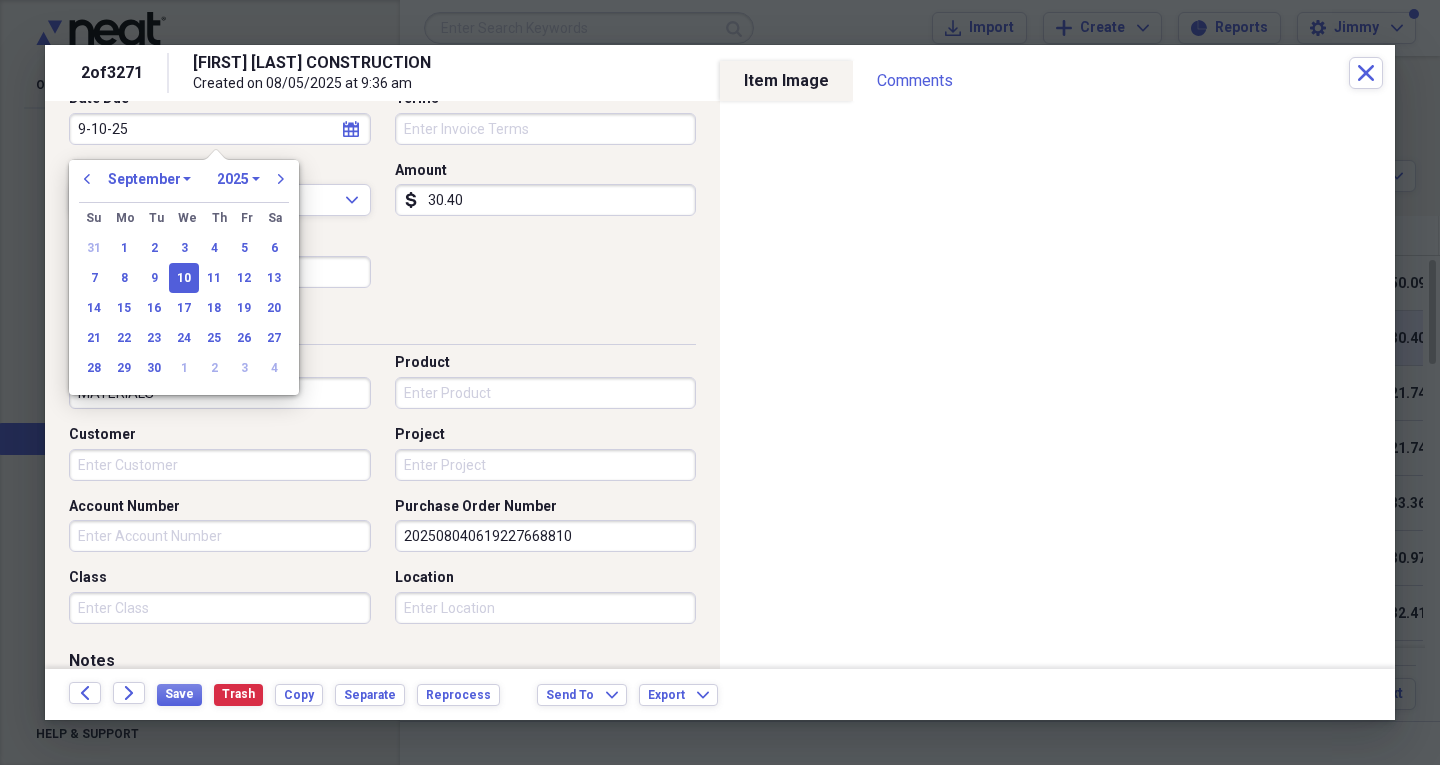 type on "09/10/2025" 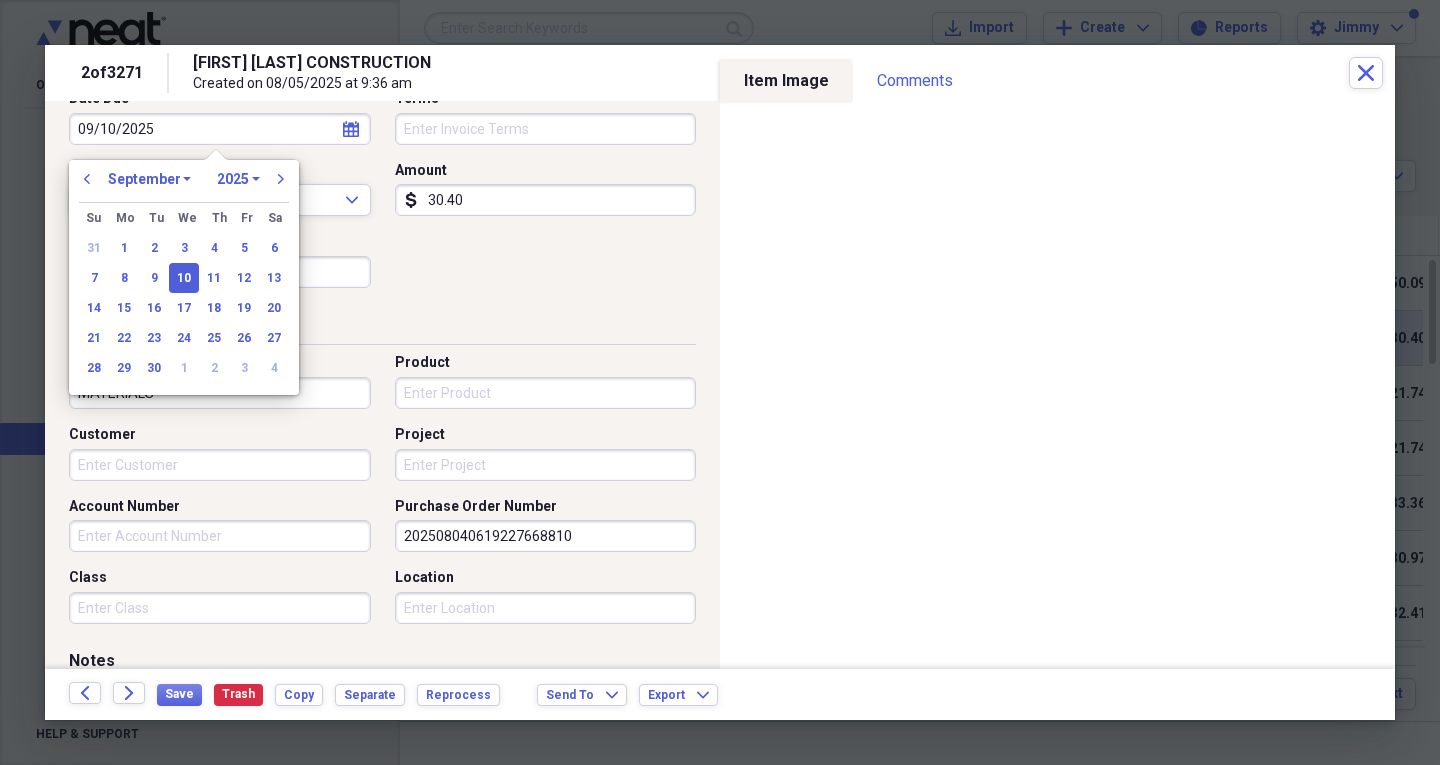 click on "Product" at bounding box center (546, 393) 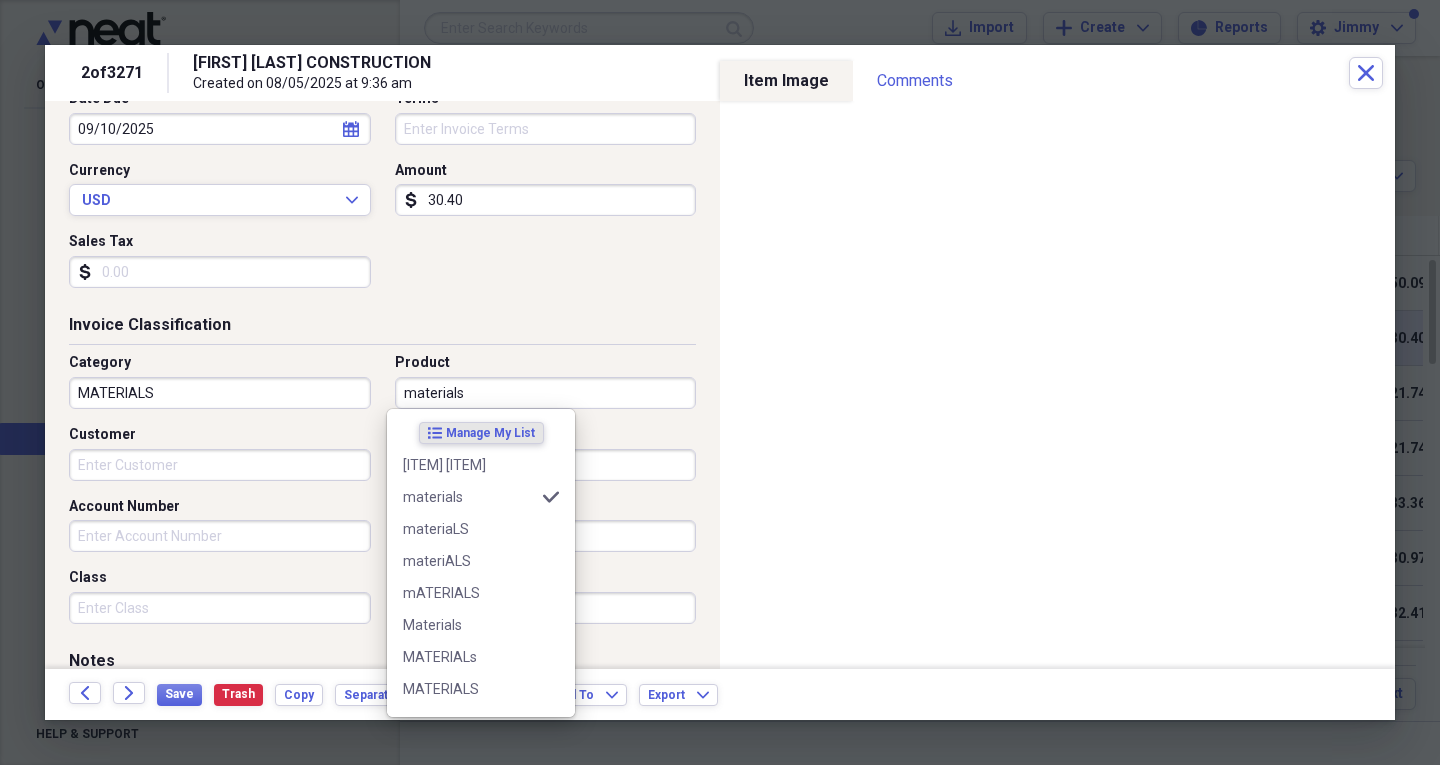 type on "materials" 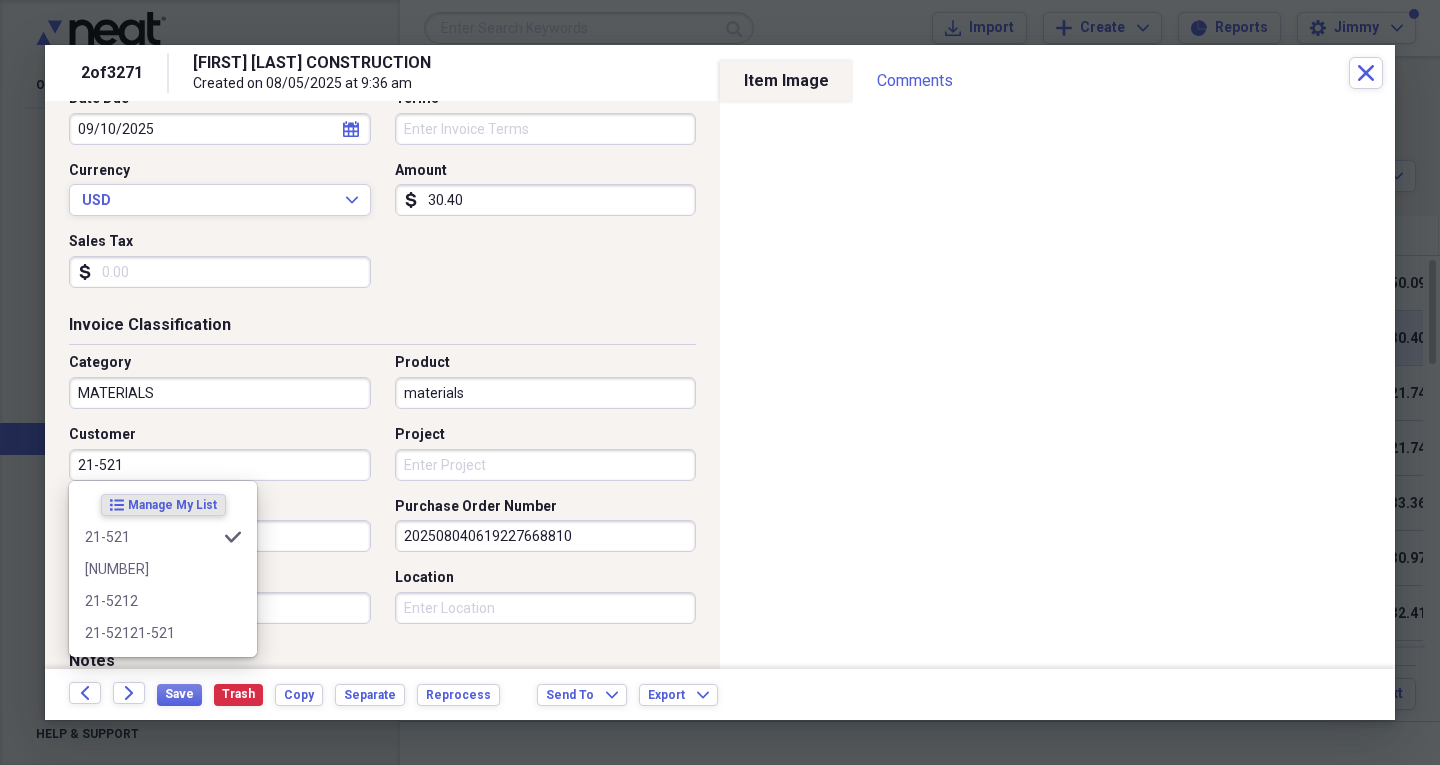 type on "21-521" 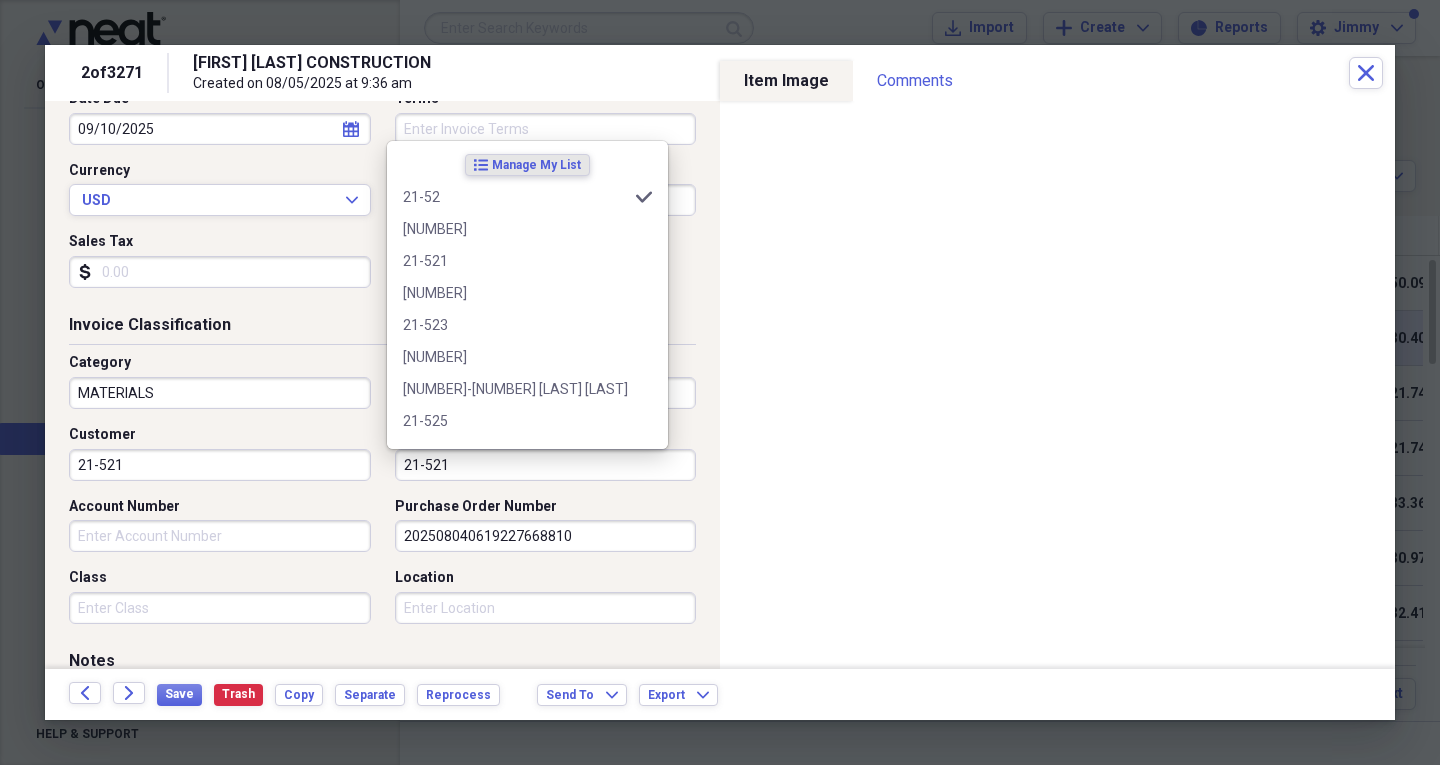type on "21-521" 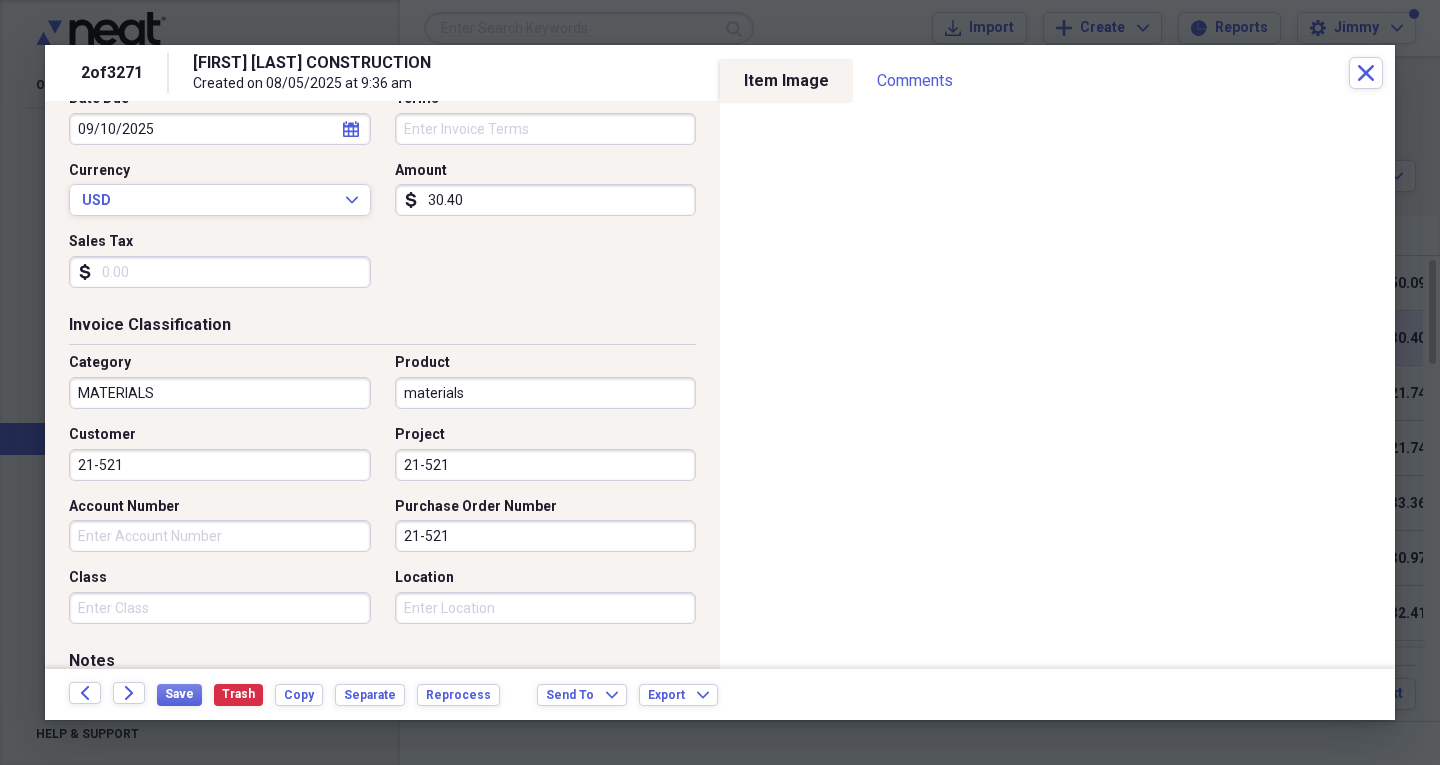 type on "21-521" 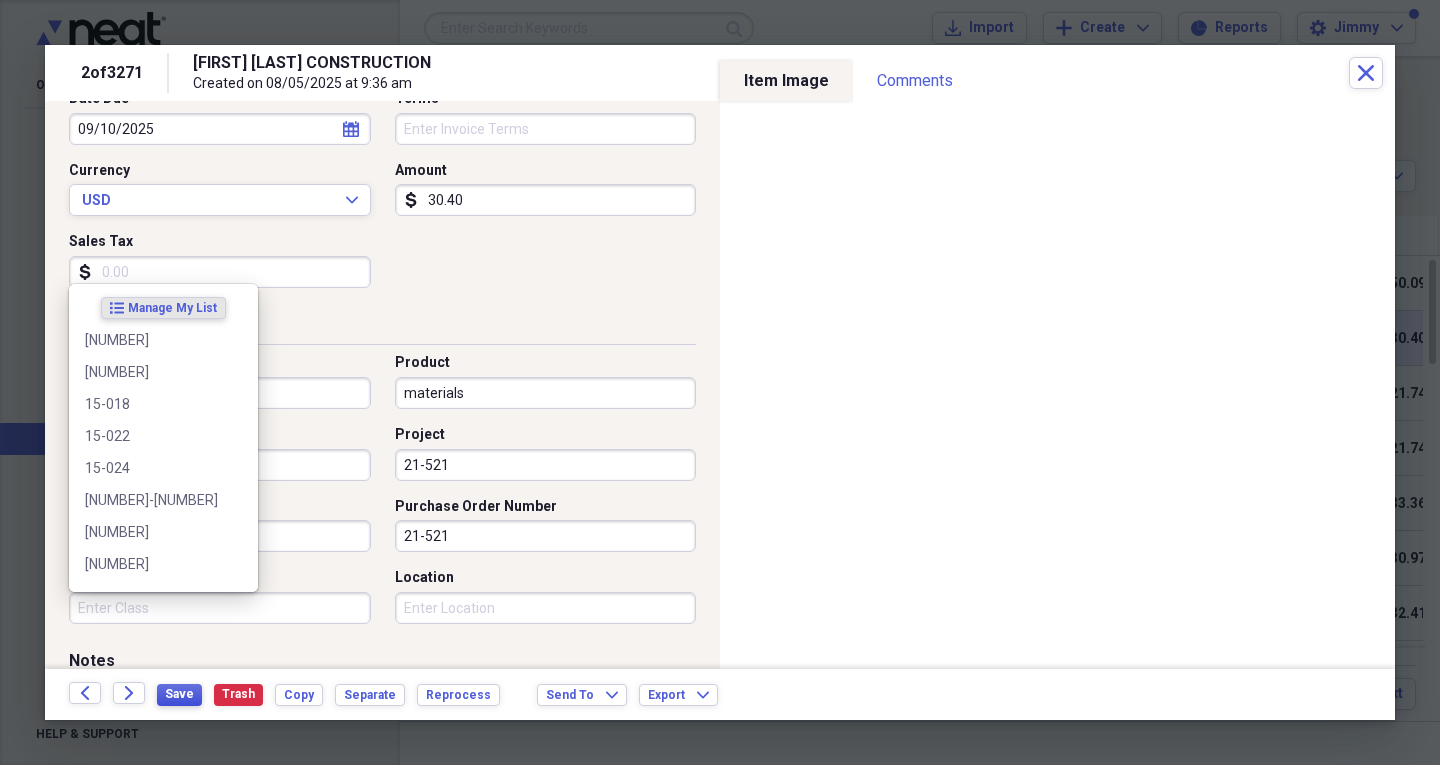 click on "Save" at bounding box center (179, 695) 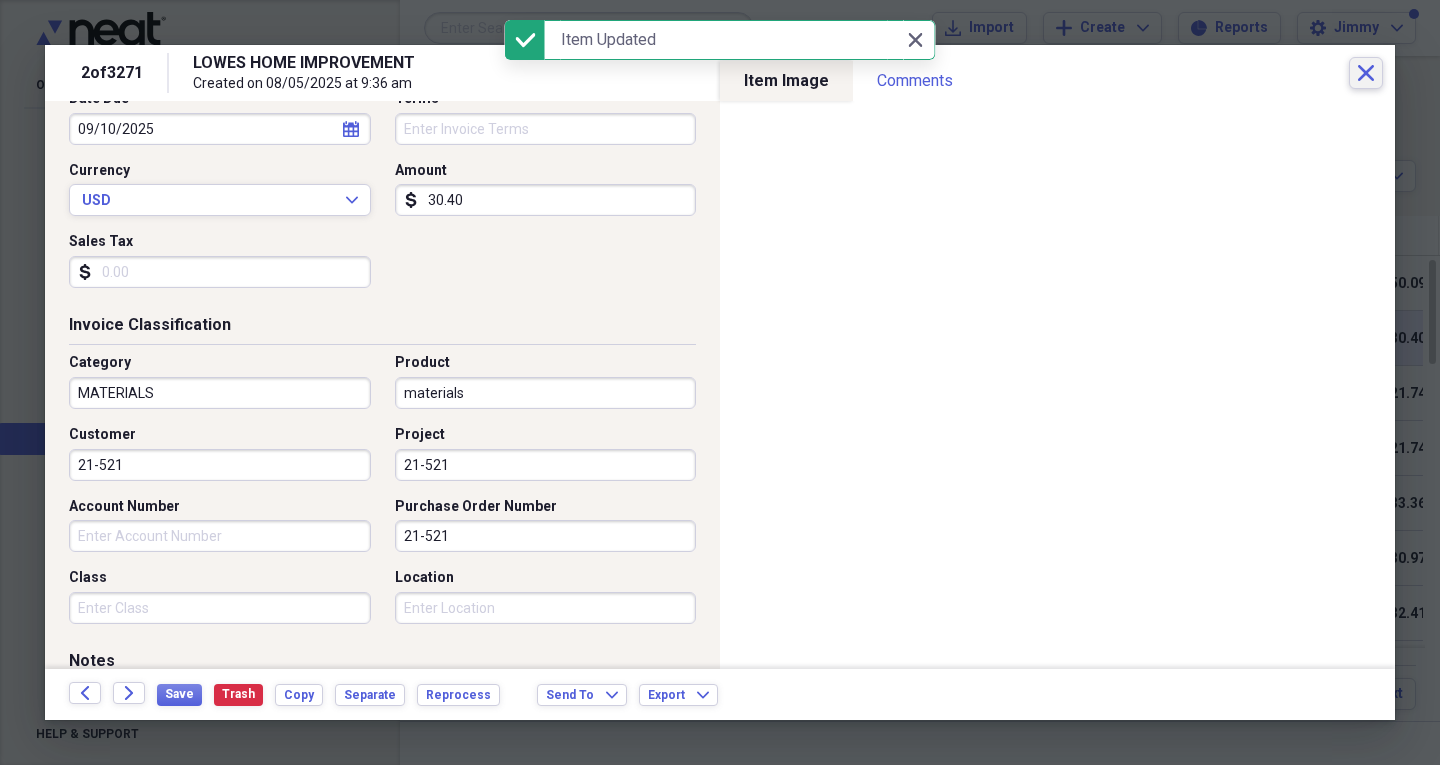 click on "Close" at bounding box center (1366, 73) 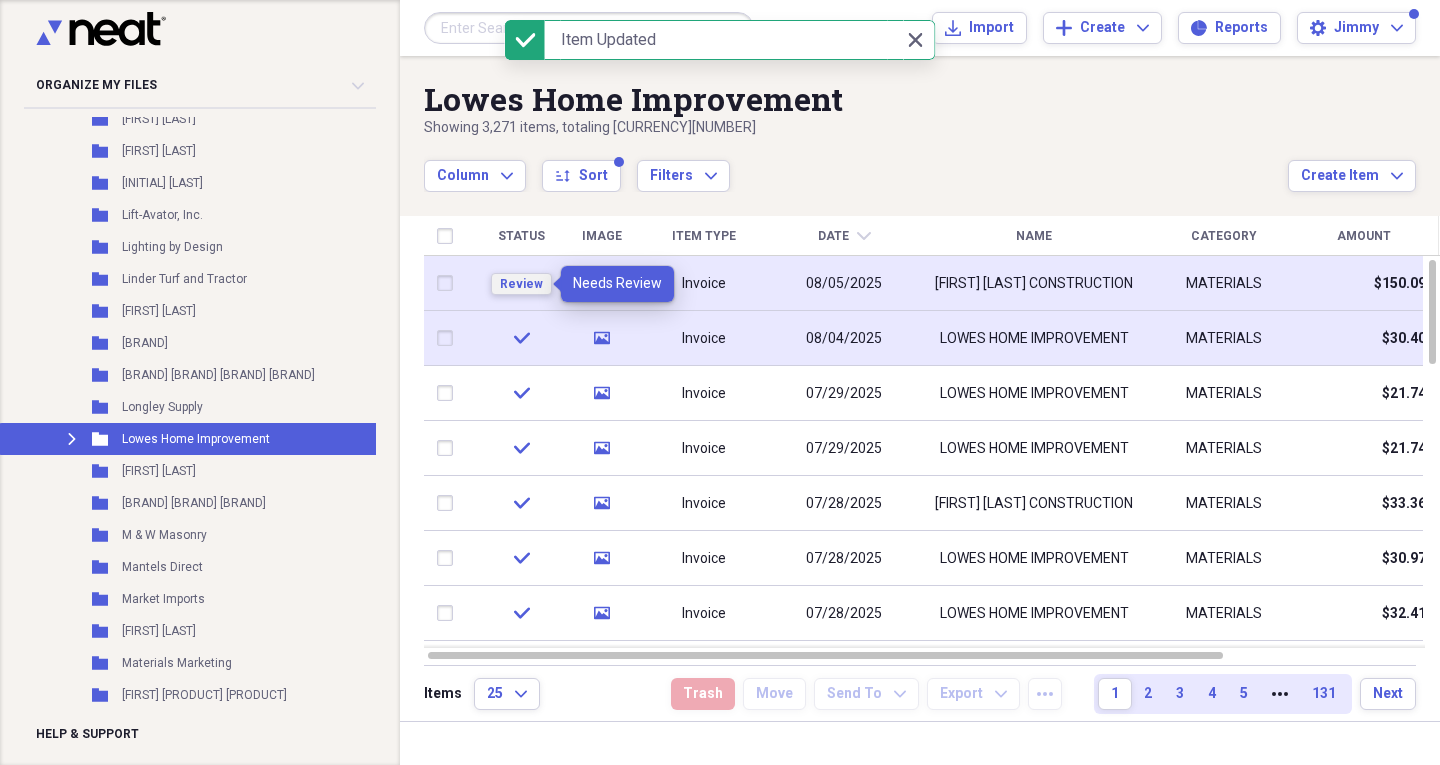click on "Review" at bounding box center [521, 284] 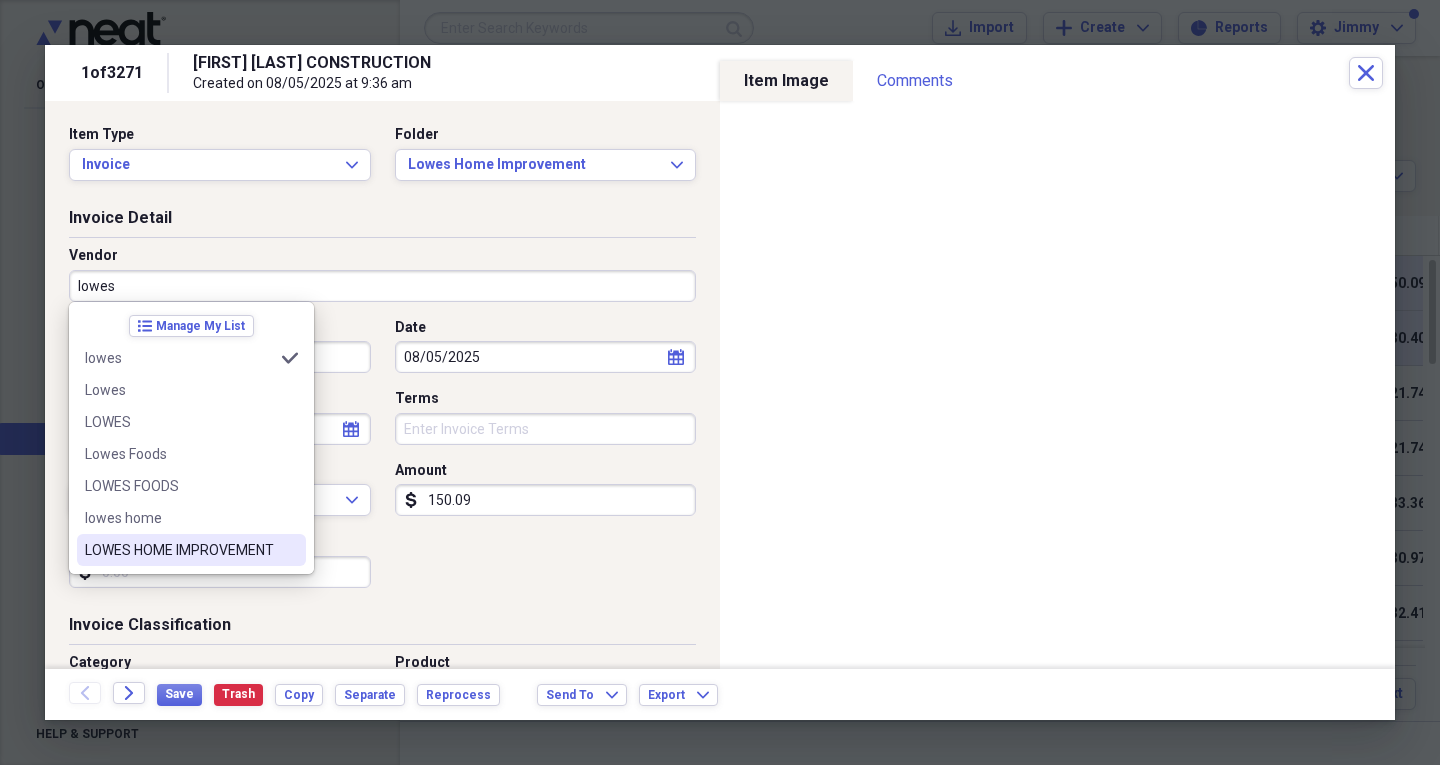 click on "LOWES HOME IMPROVEMENT" at bounding box center [179, 550] 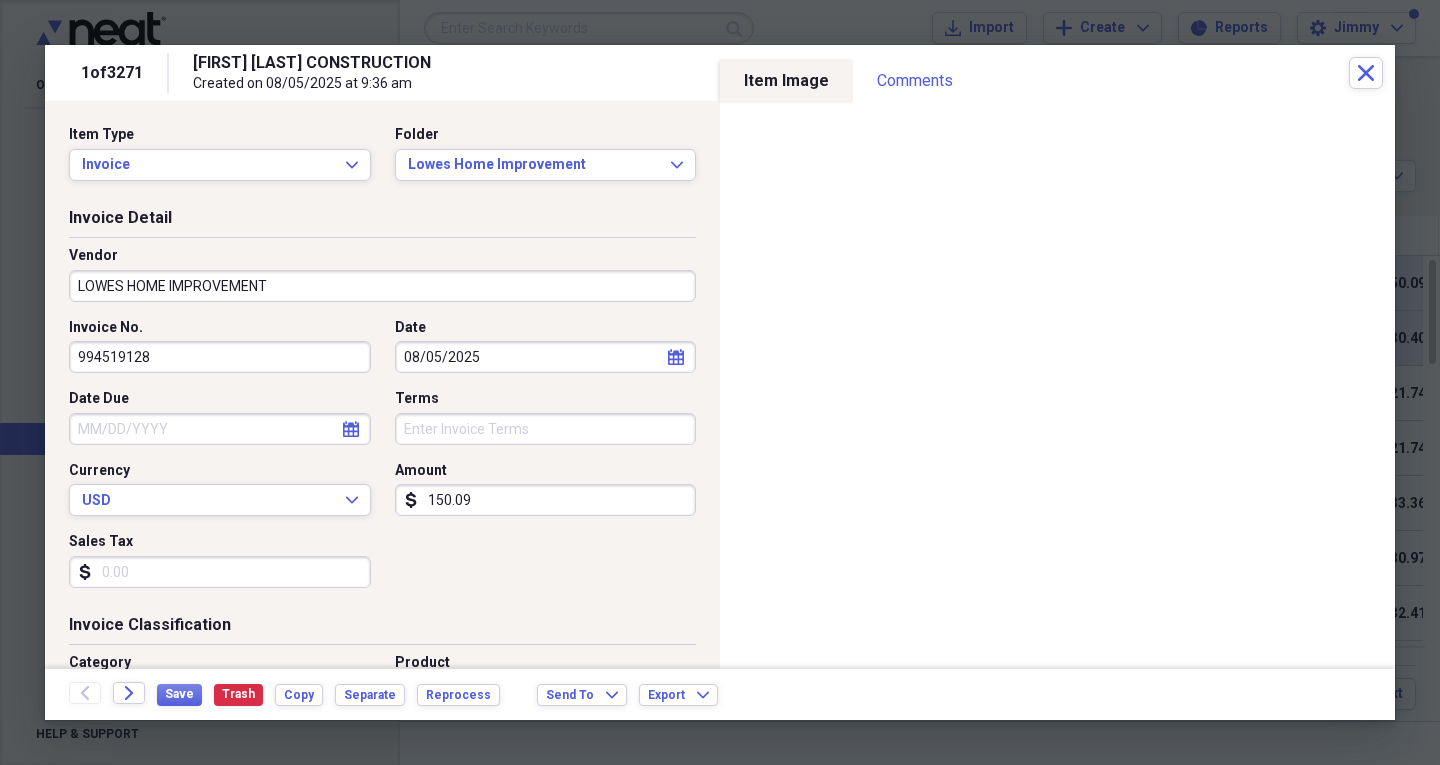 select on "7" 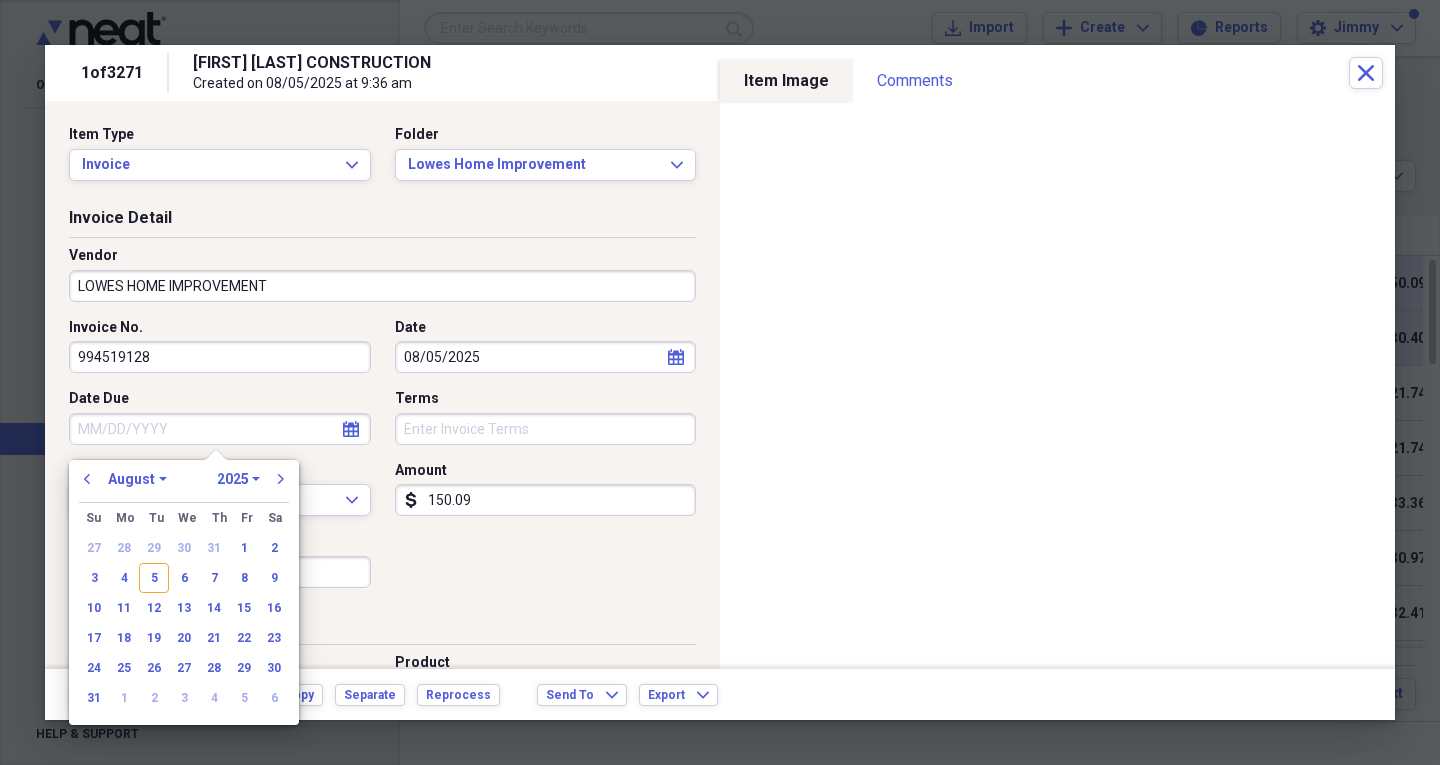 click on "Date Due" at bounding box center (220, 429) 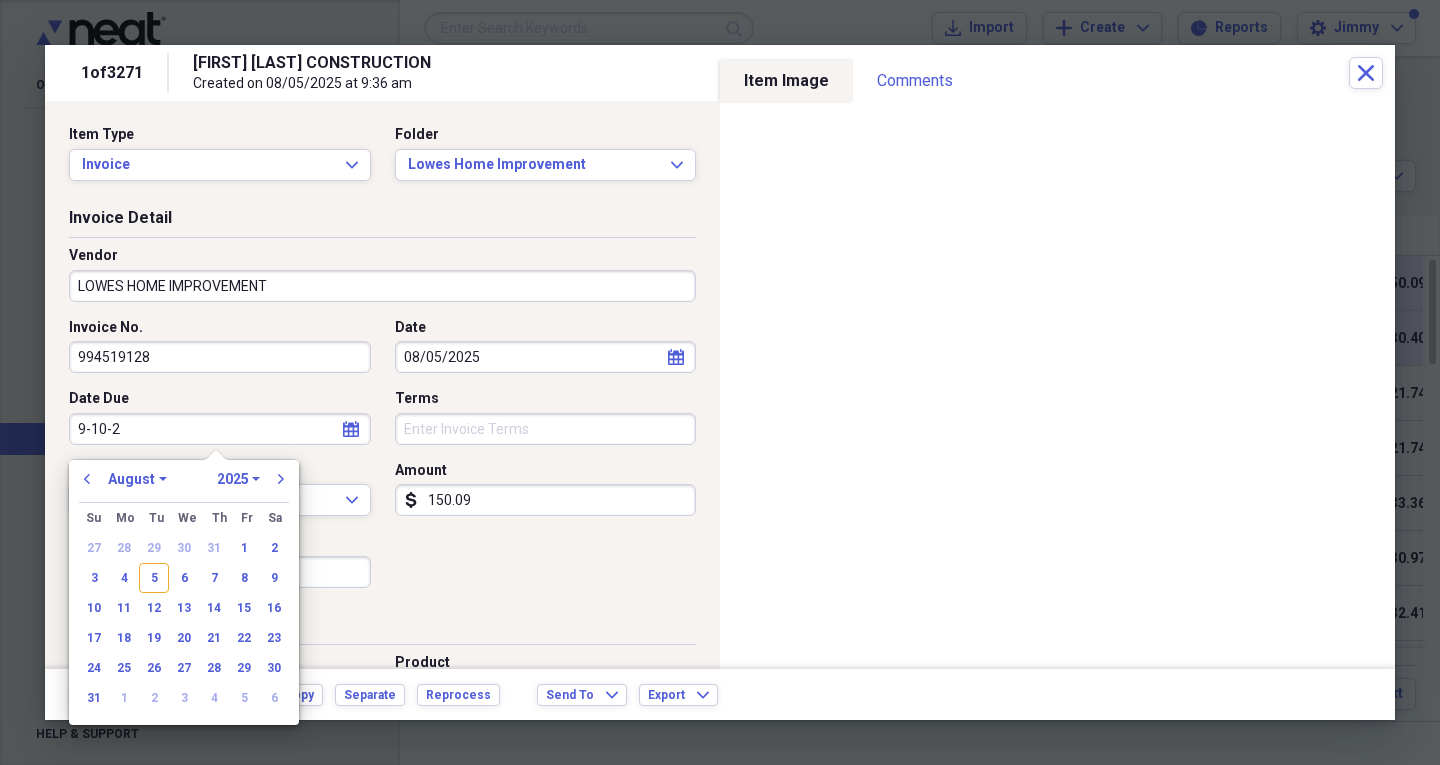 type on "9-10-25" 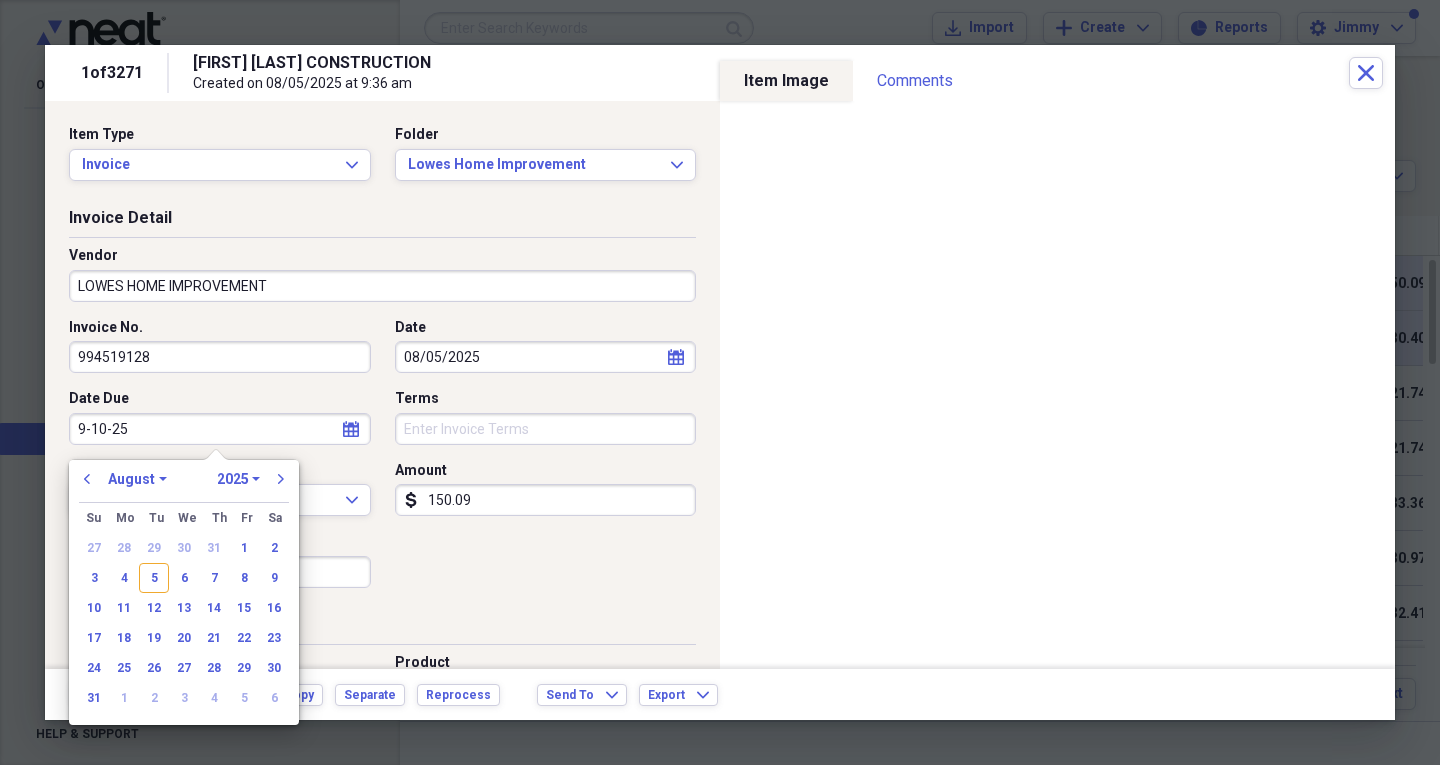 select on "8" 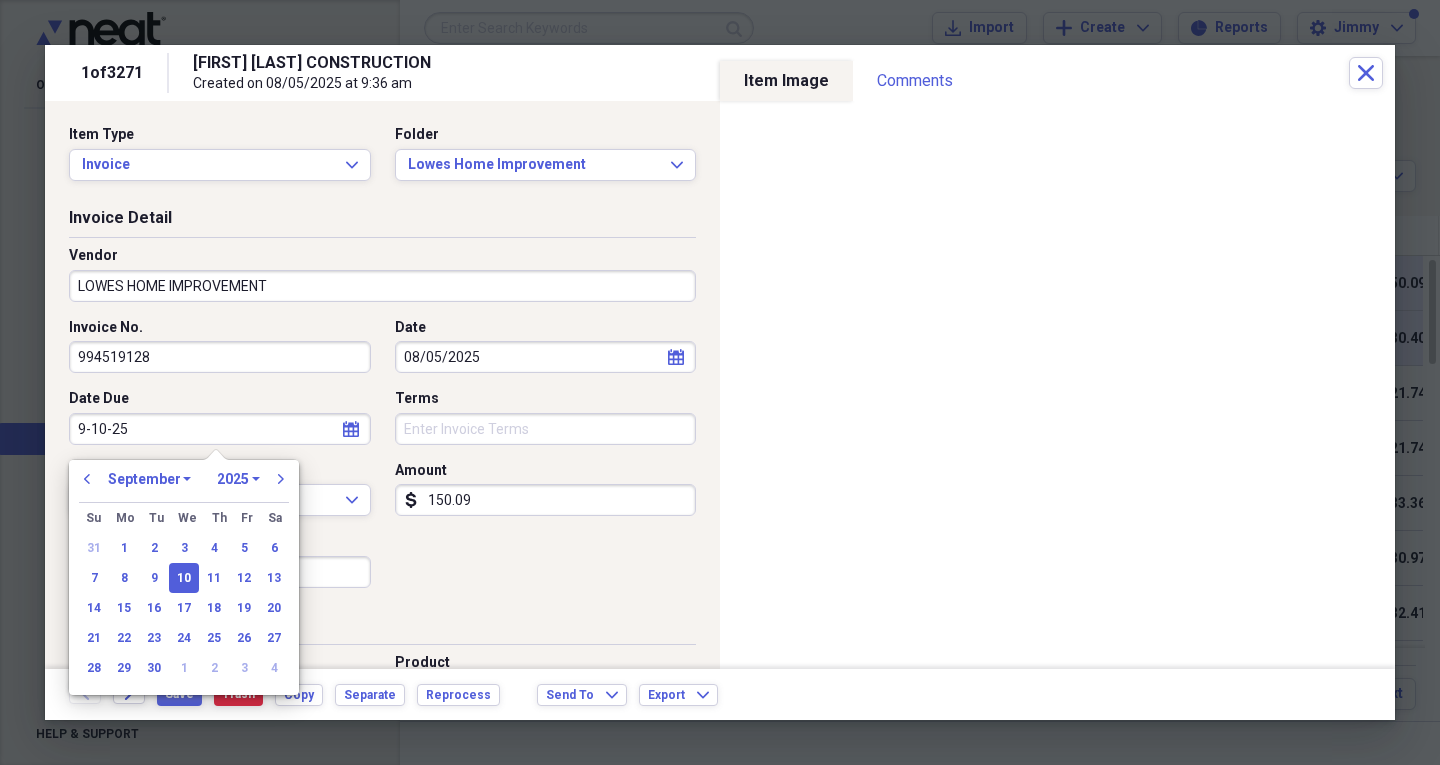 type on "09/10/2025" 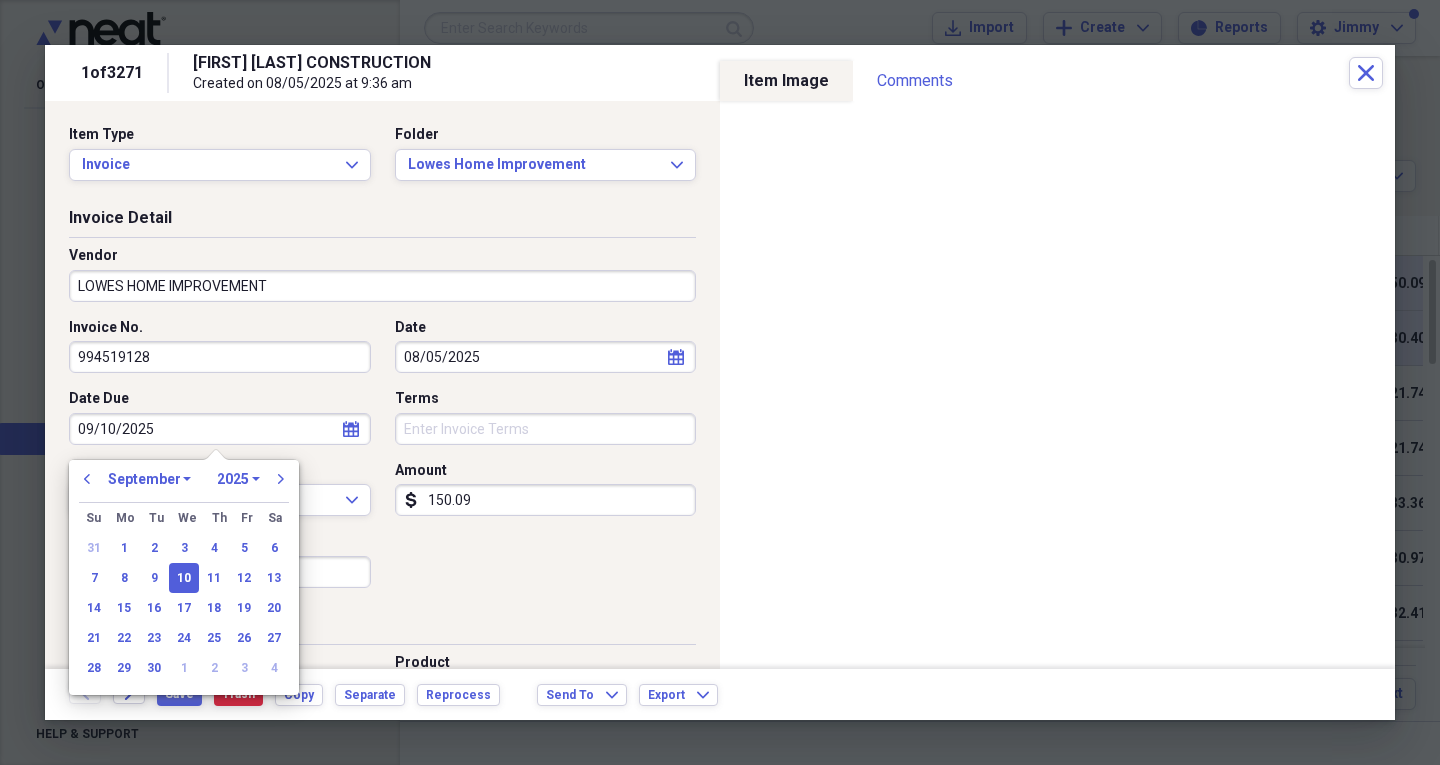 type 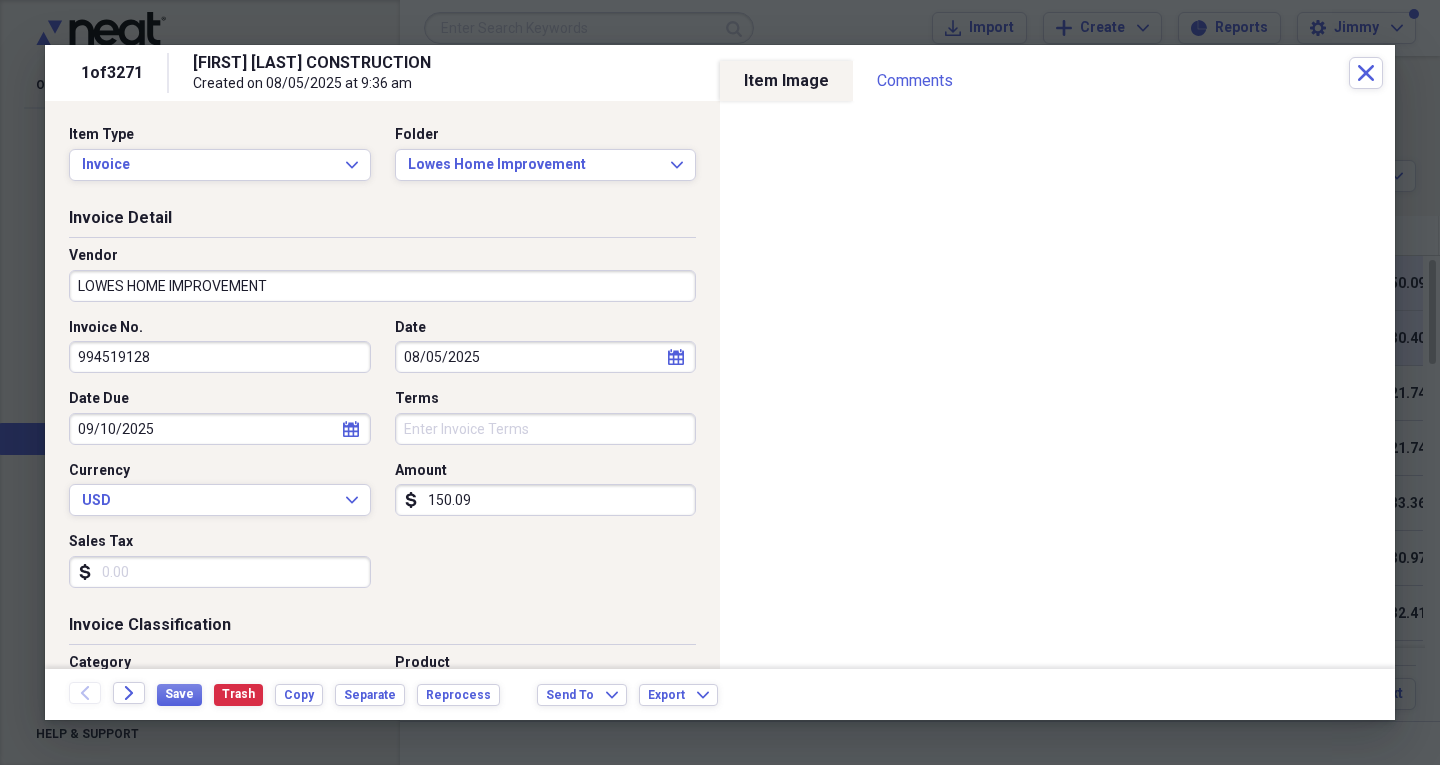 drag, startPoint x: 535, startPoint y: 594, endPoint x: 715, endPoint y: 562, distance: 182.82231 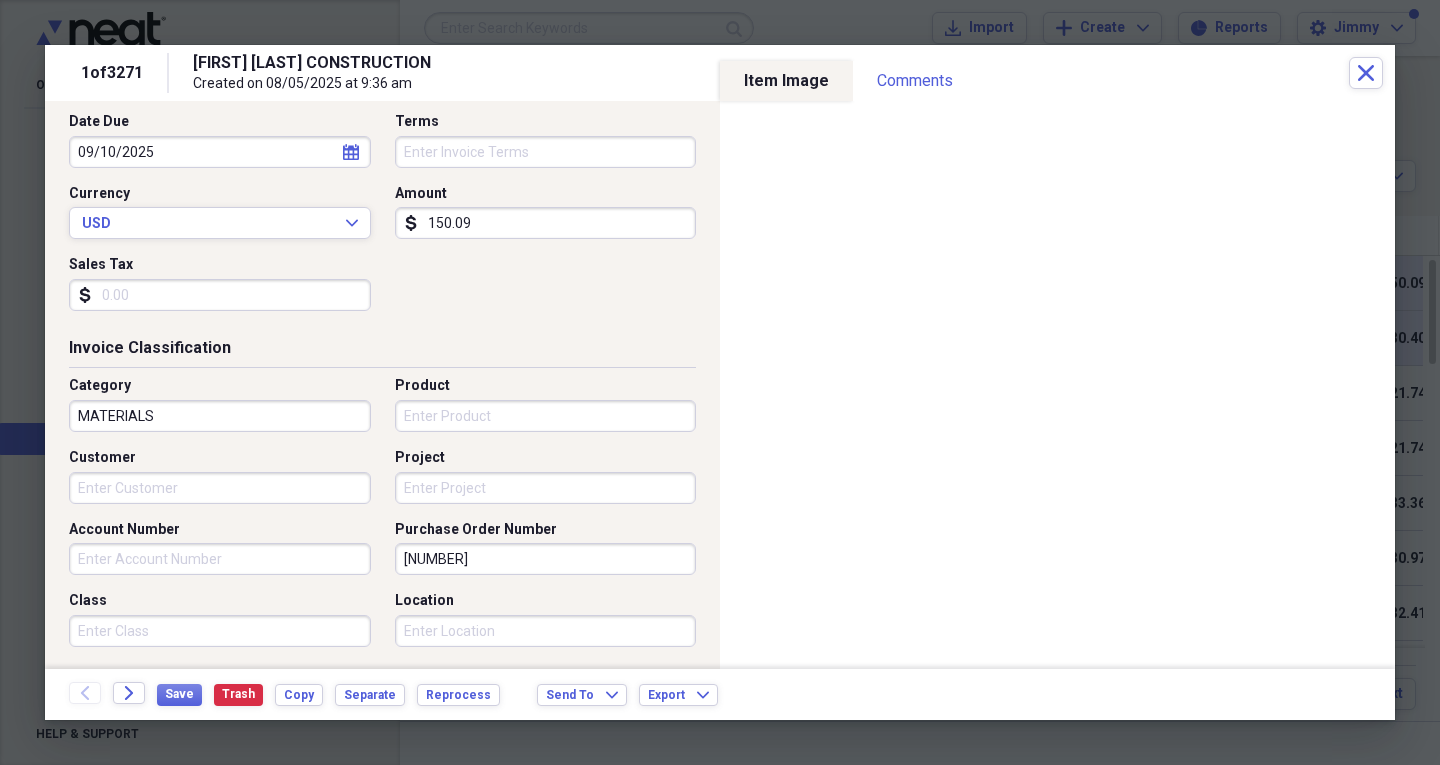 scroll, scrollTop: 300, scrollLeft: 0, axis: vertical 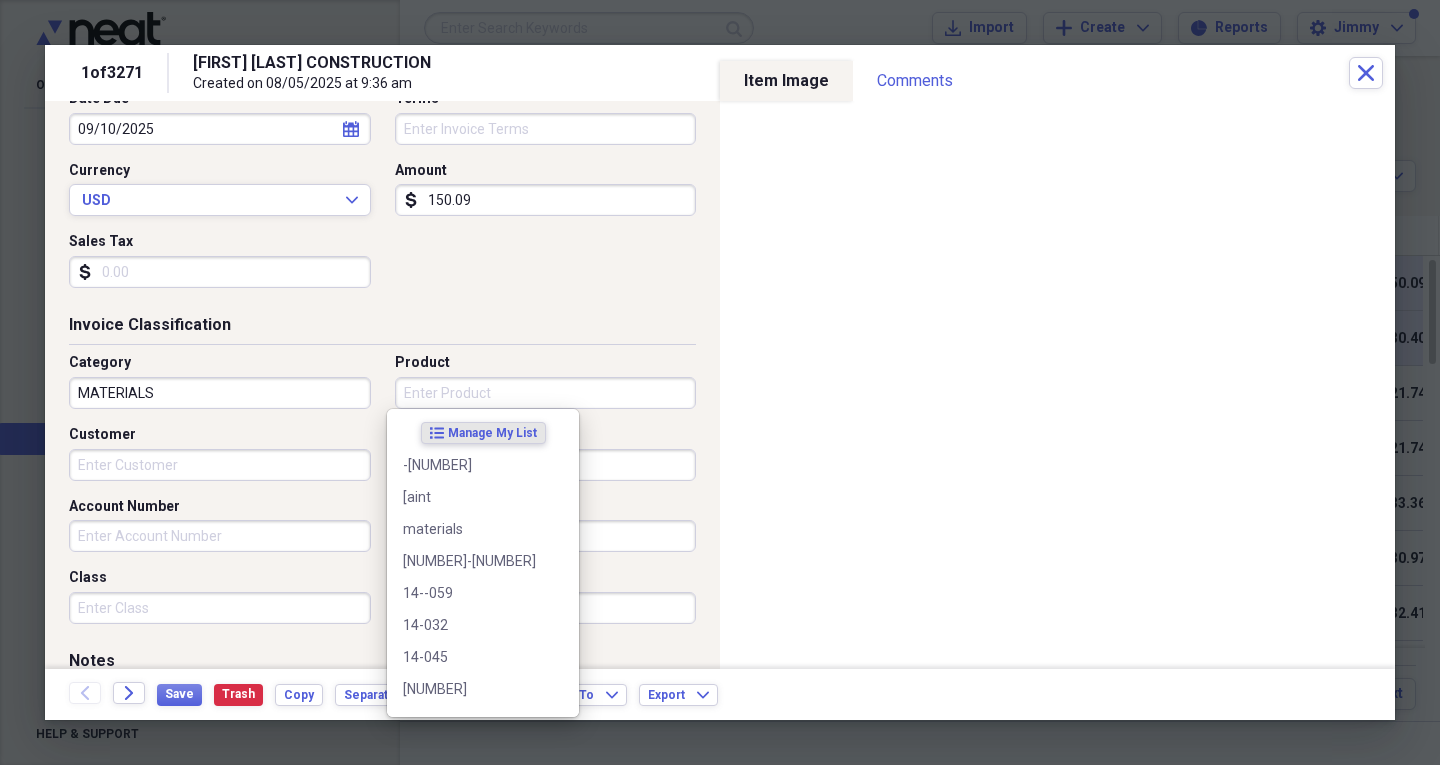 click on "Product" at bounding box center (546, 393) 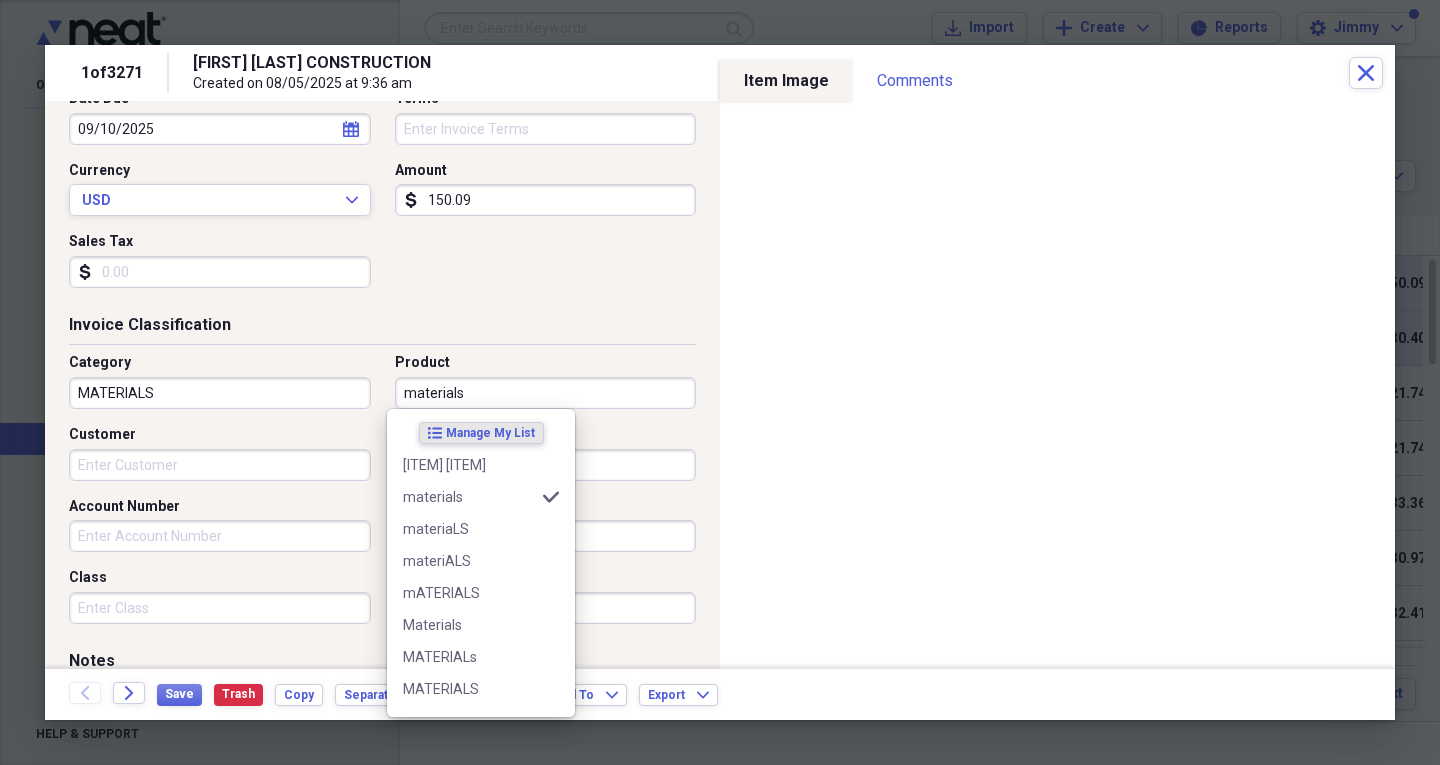type on "materials" 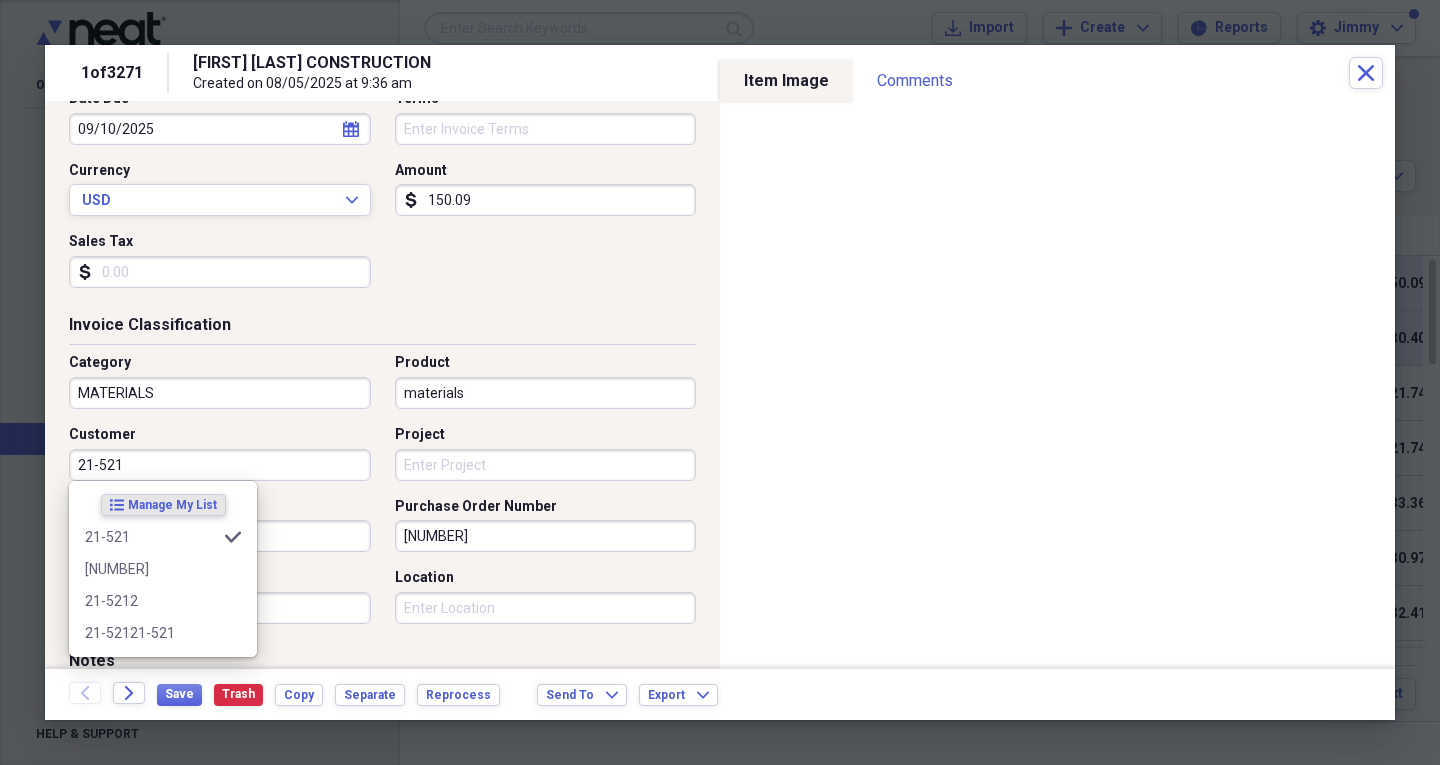 type on "21-521" 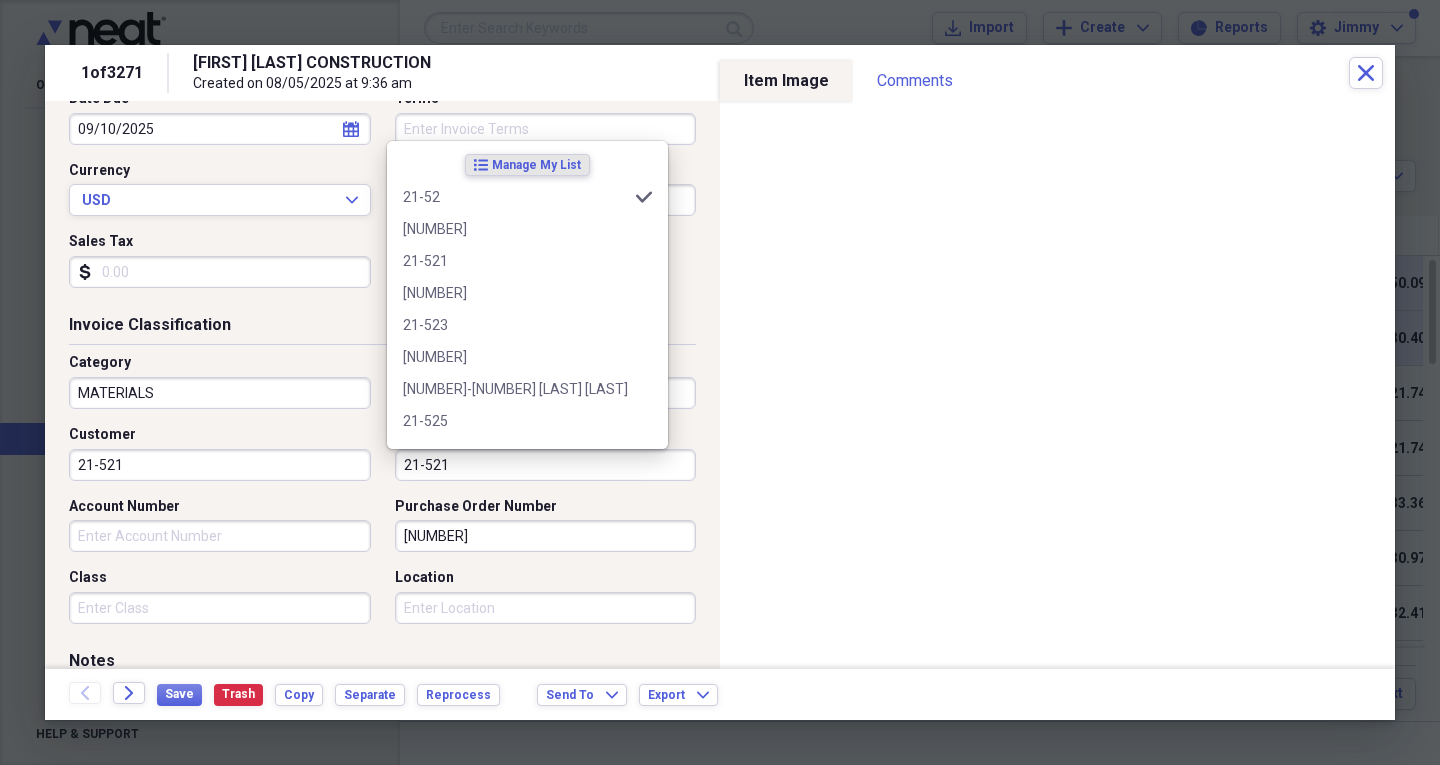 type on "21-521" 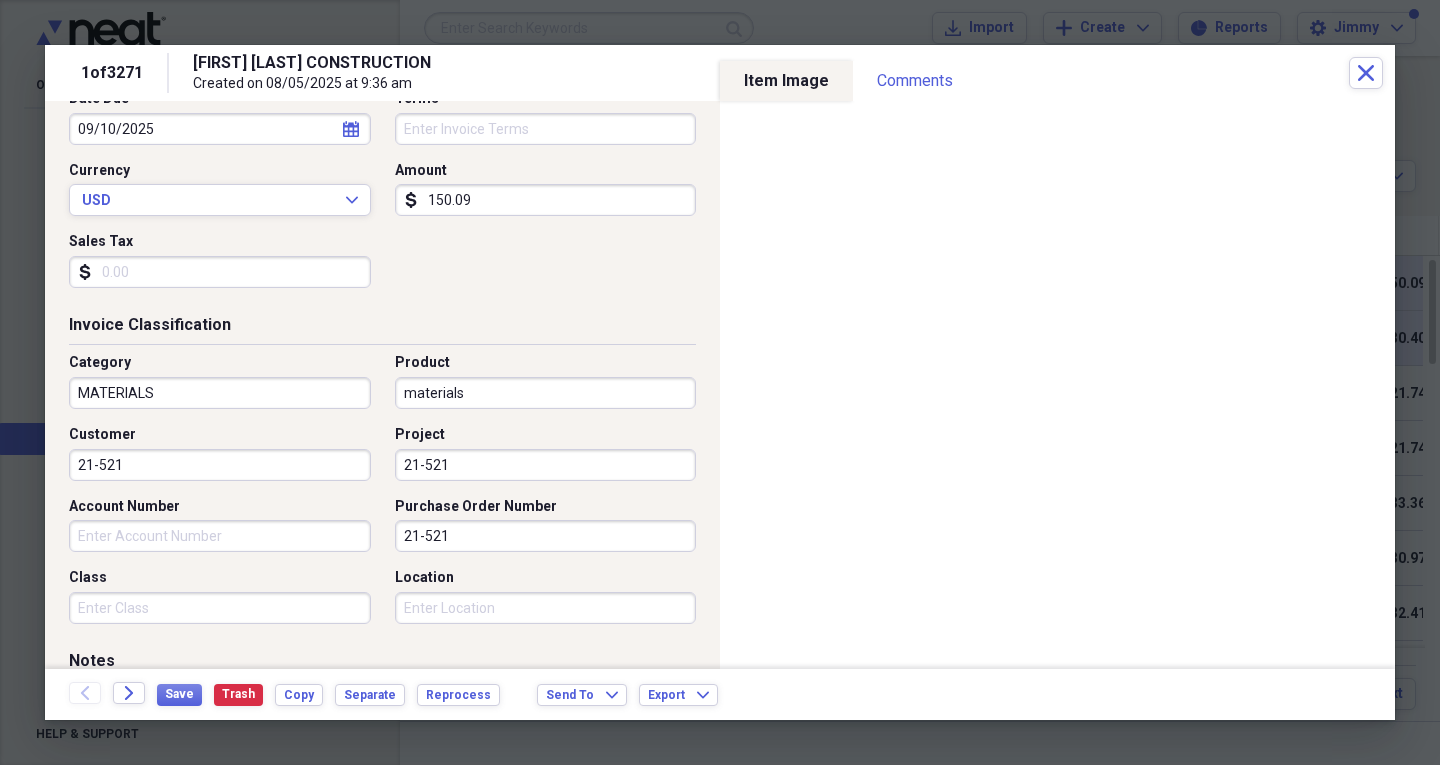 type on "21-521" 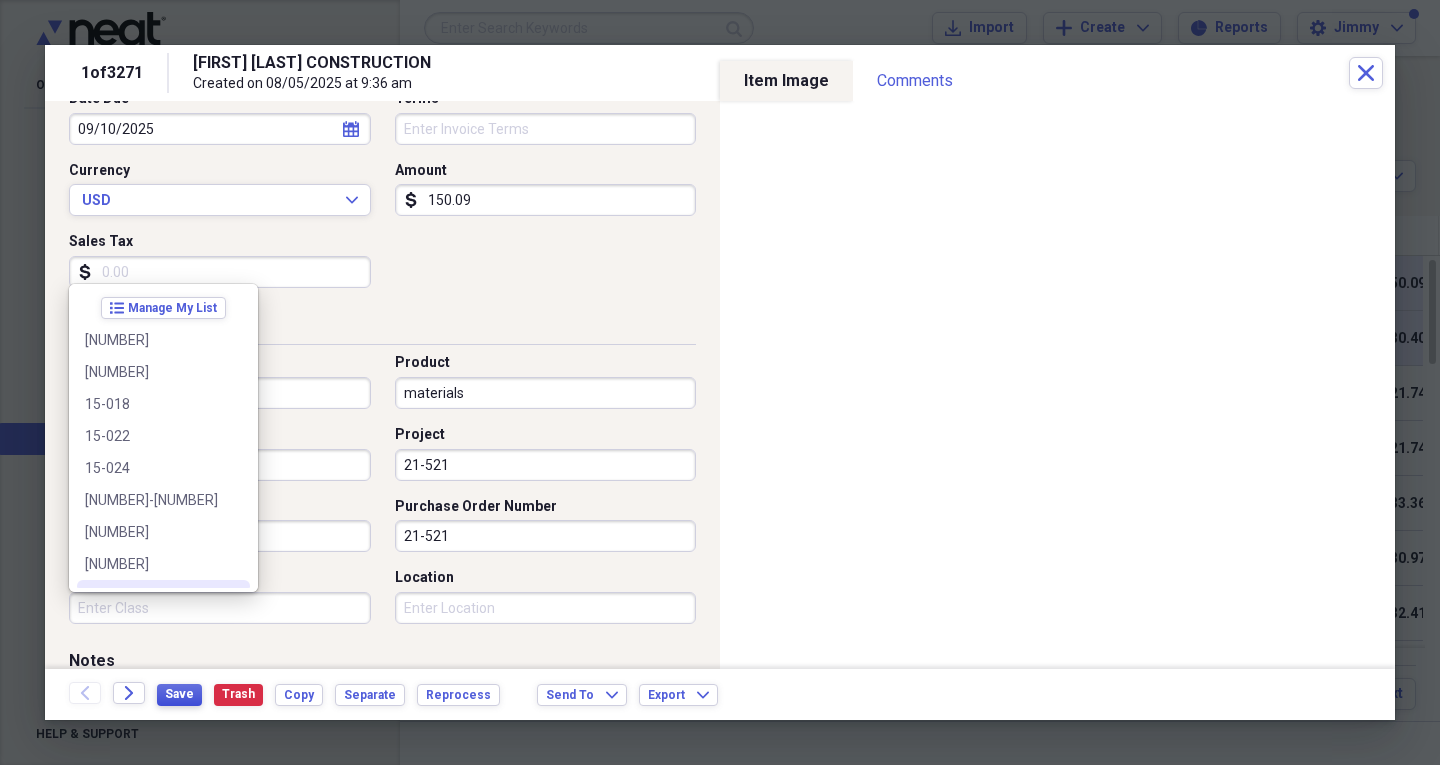 click on "Save" at bounding box center (179, 694) 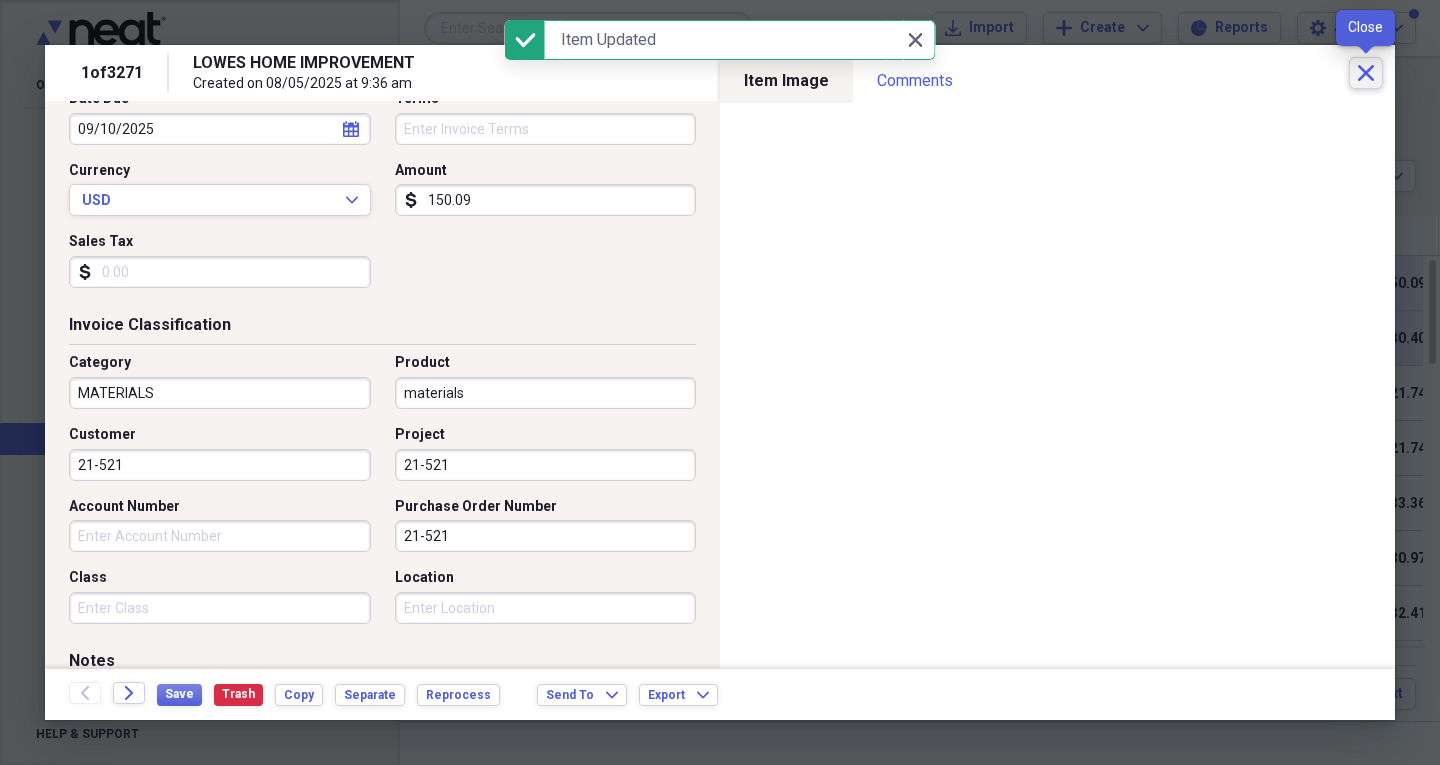 click on "Close" at bounding box center [1366, 73] 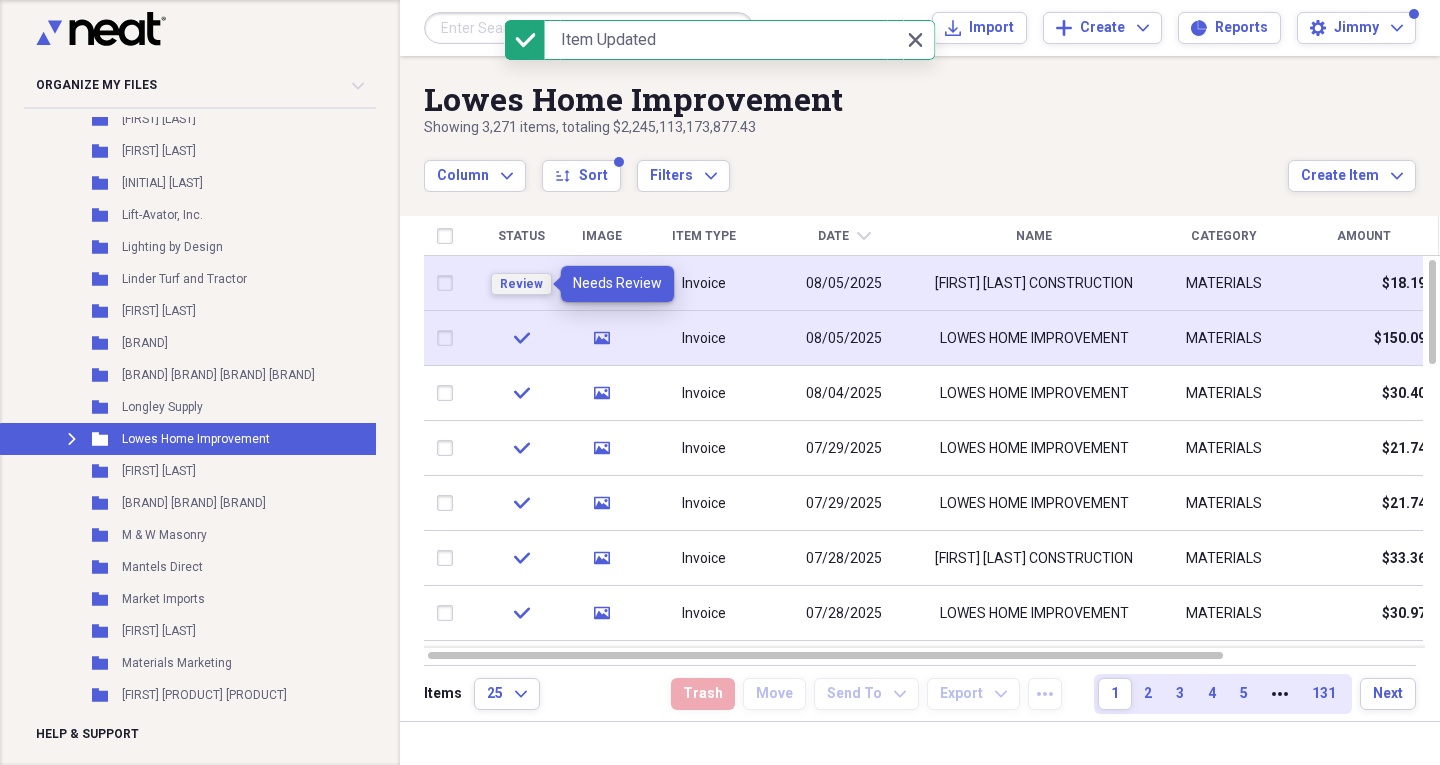 click on "Review" at bounding box center [521, 284] 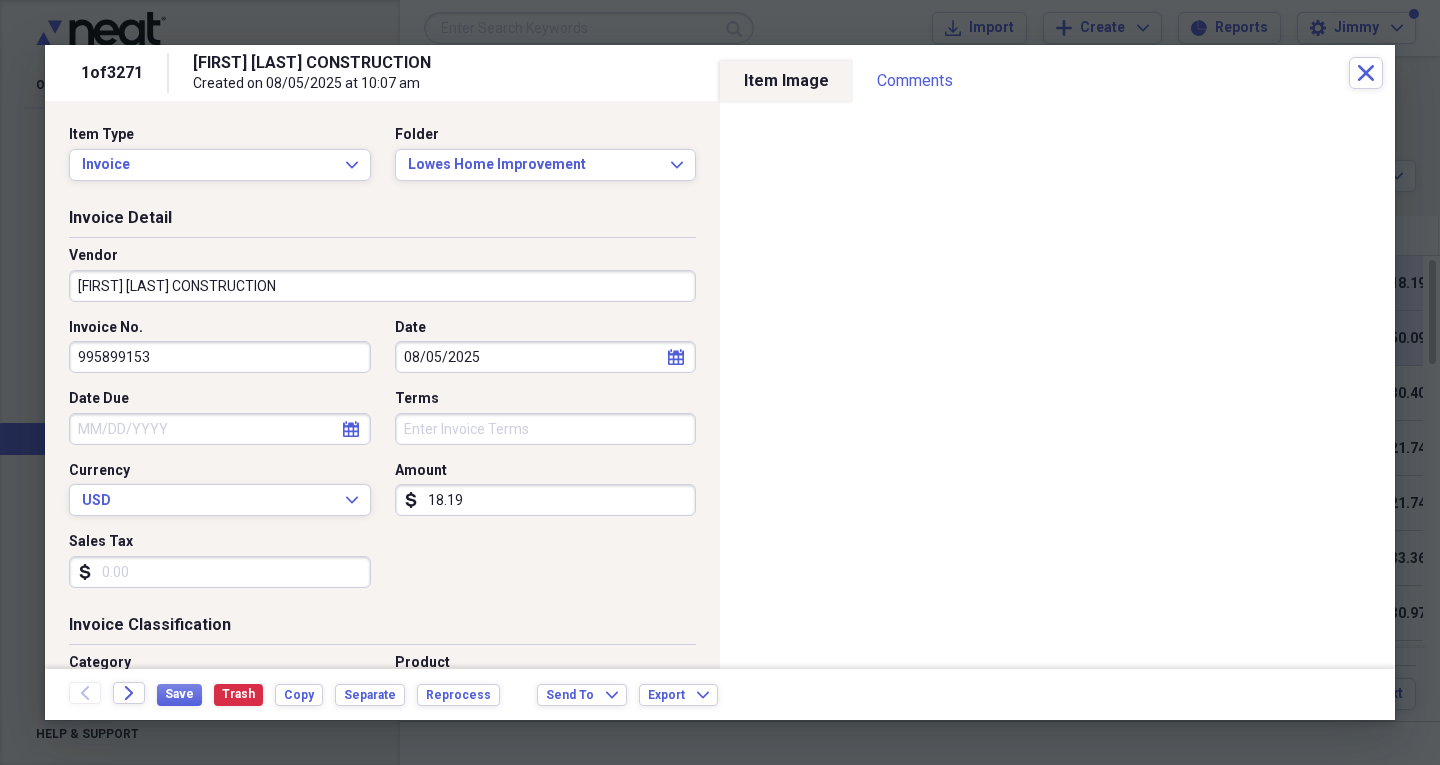 click on "[FIRST] [LAST] CONSTRUCTION" at bounding box center (382, 286) 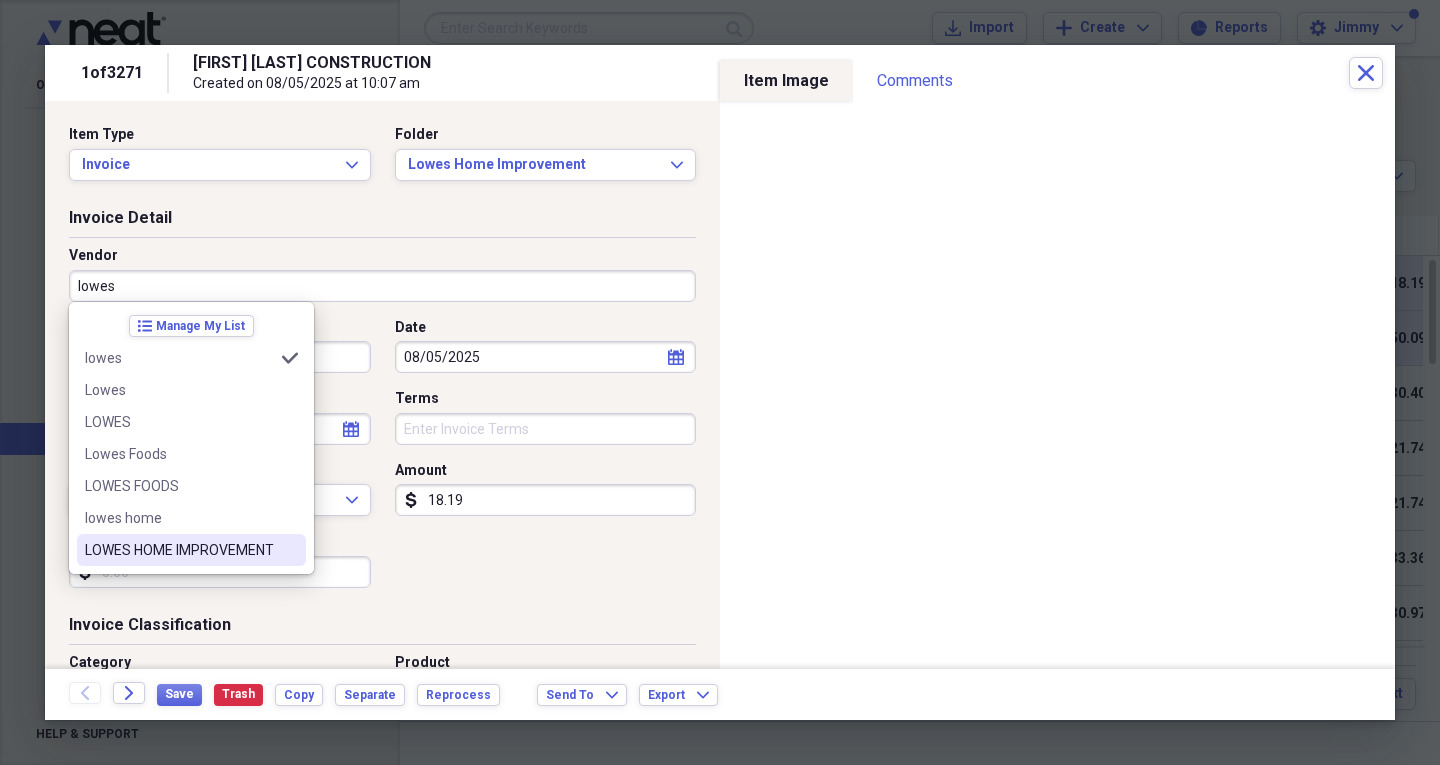 click on "LOWES HOME IMPROVEMENT" at bounding box center [179, 550] 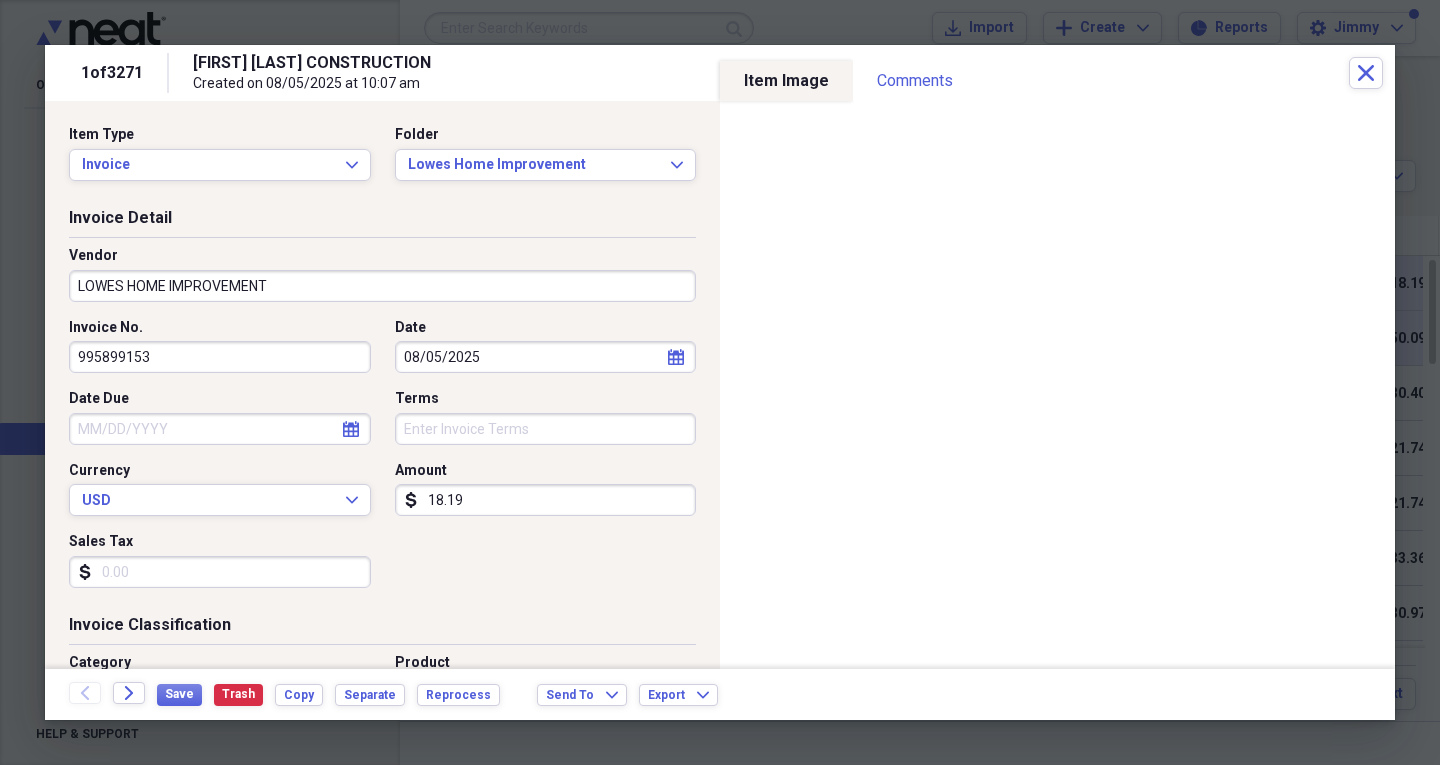 click on "Date Due" at bounding box center [220, 429] 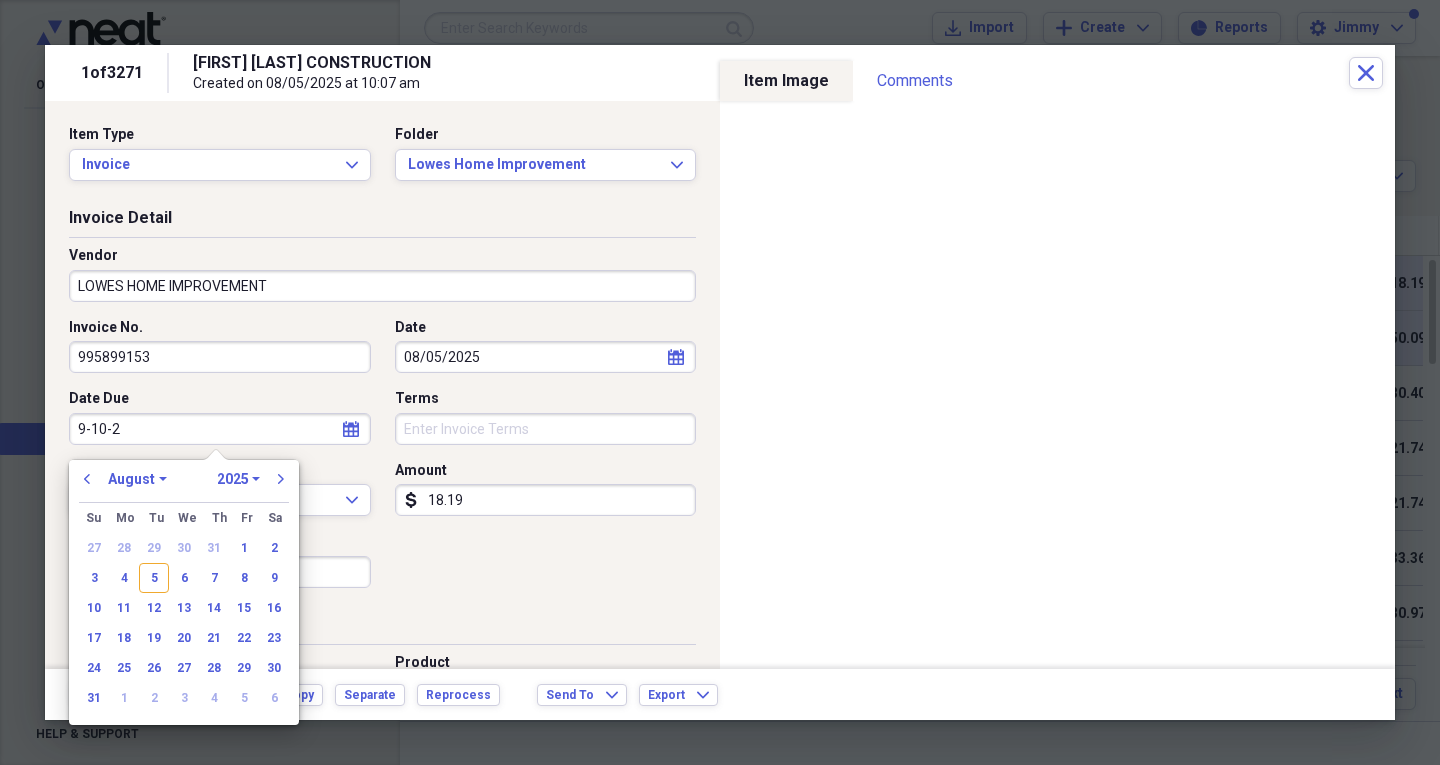 type on "9-10-25" 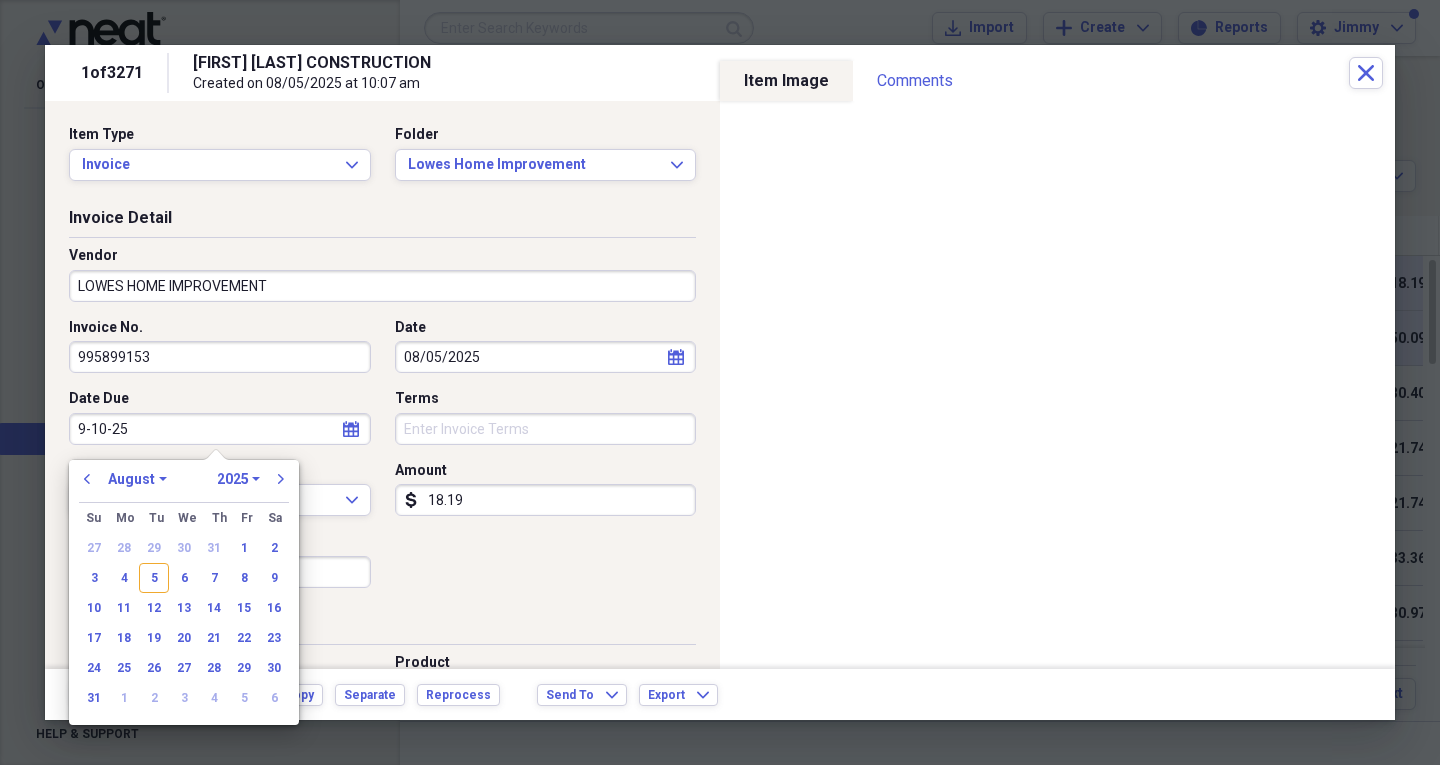 select on "8" 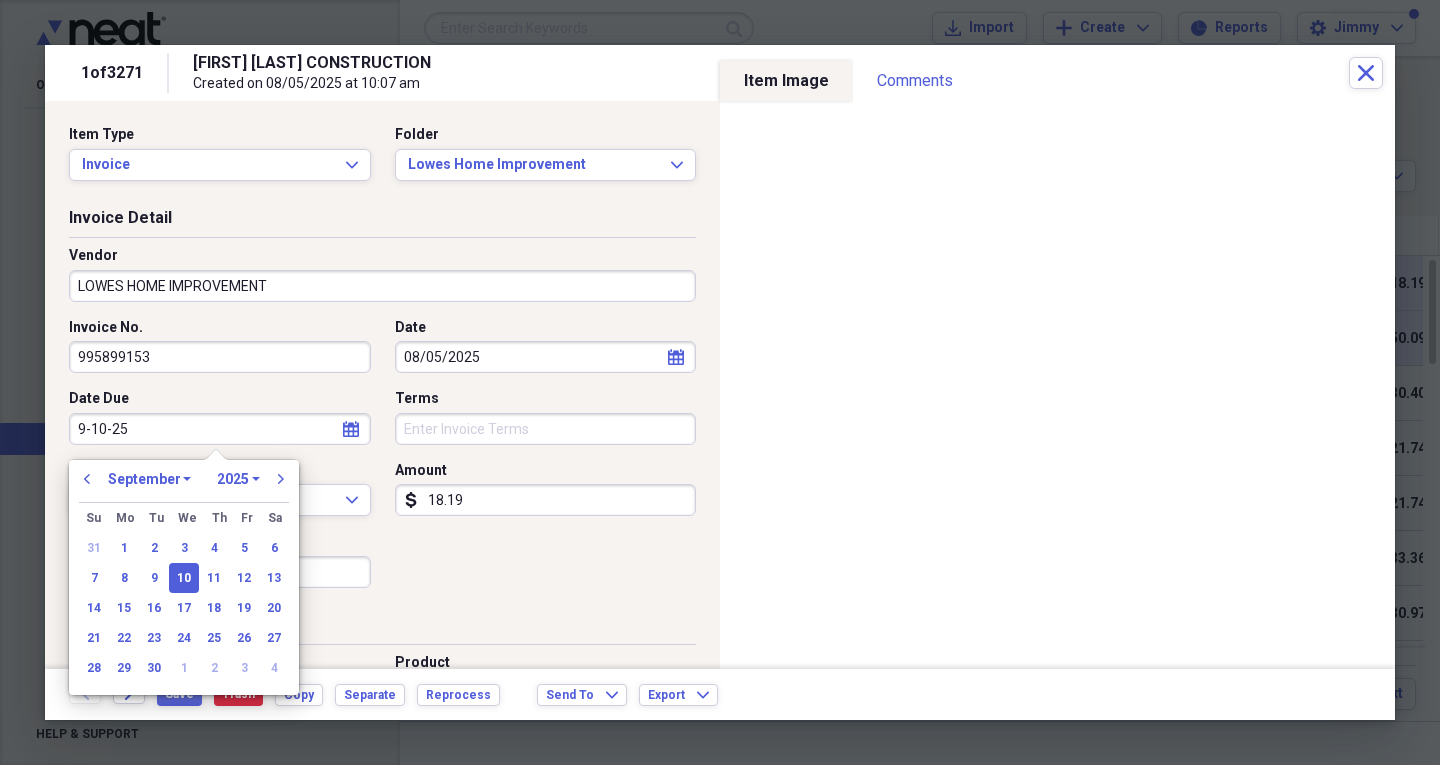 type on "09/10/2025" 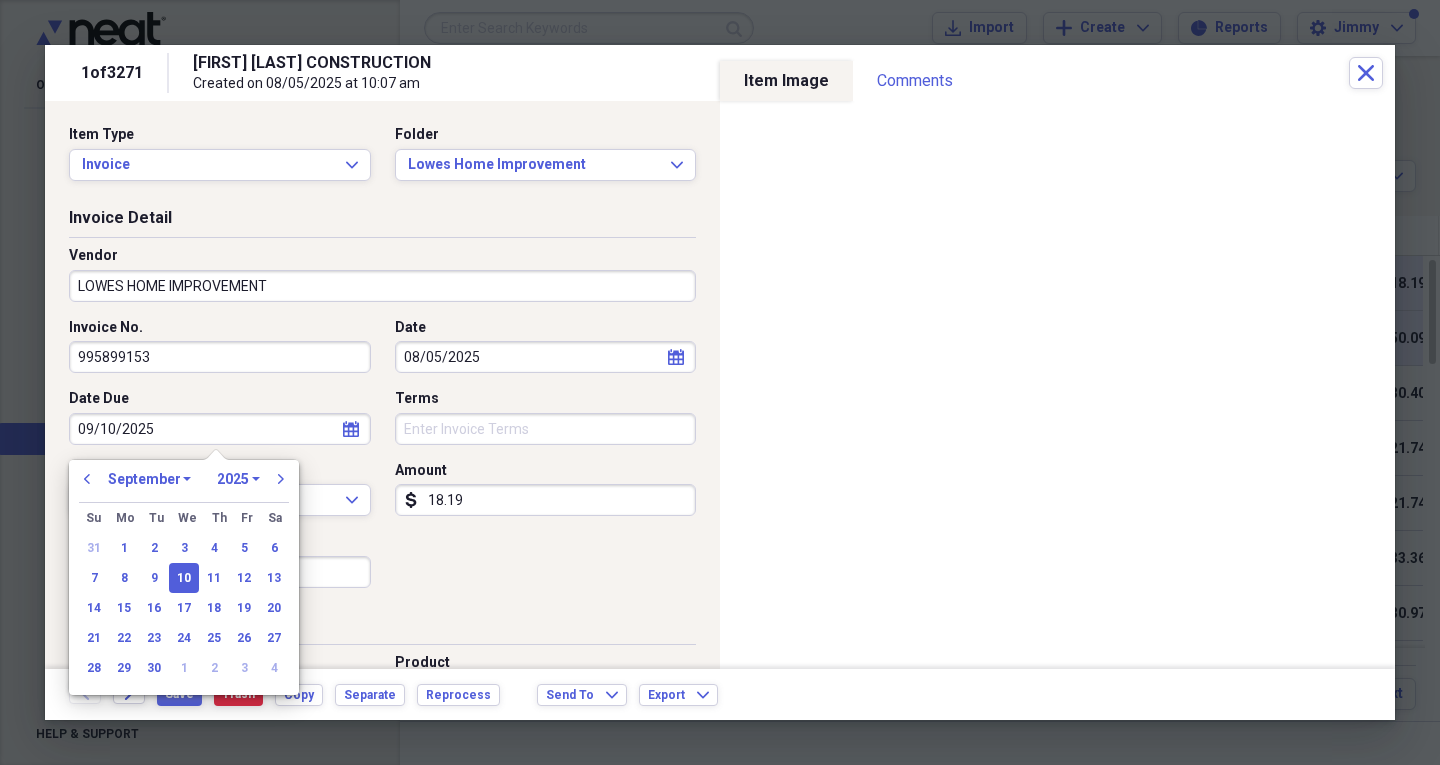 type 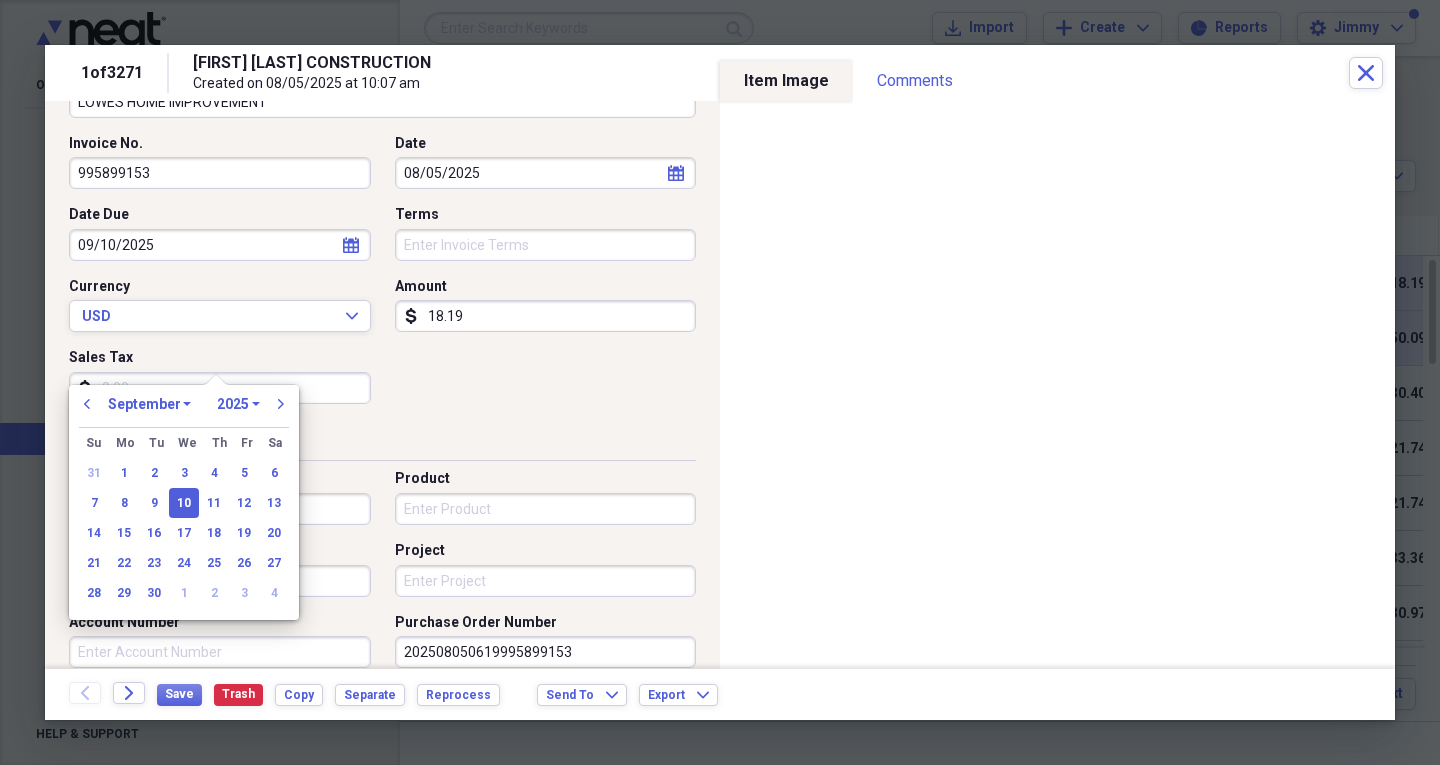 scroll, scrollTop: 200, scrollLeft: 0, axis: vertical 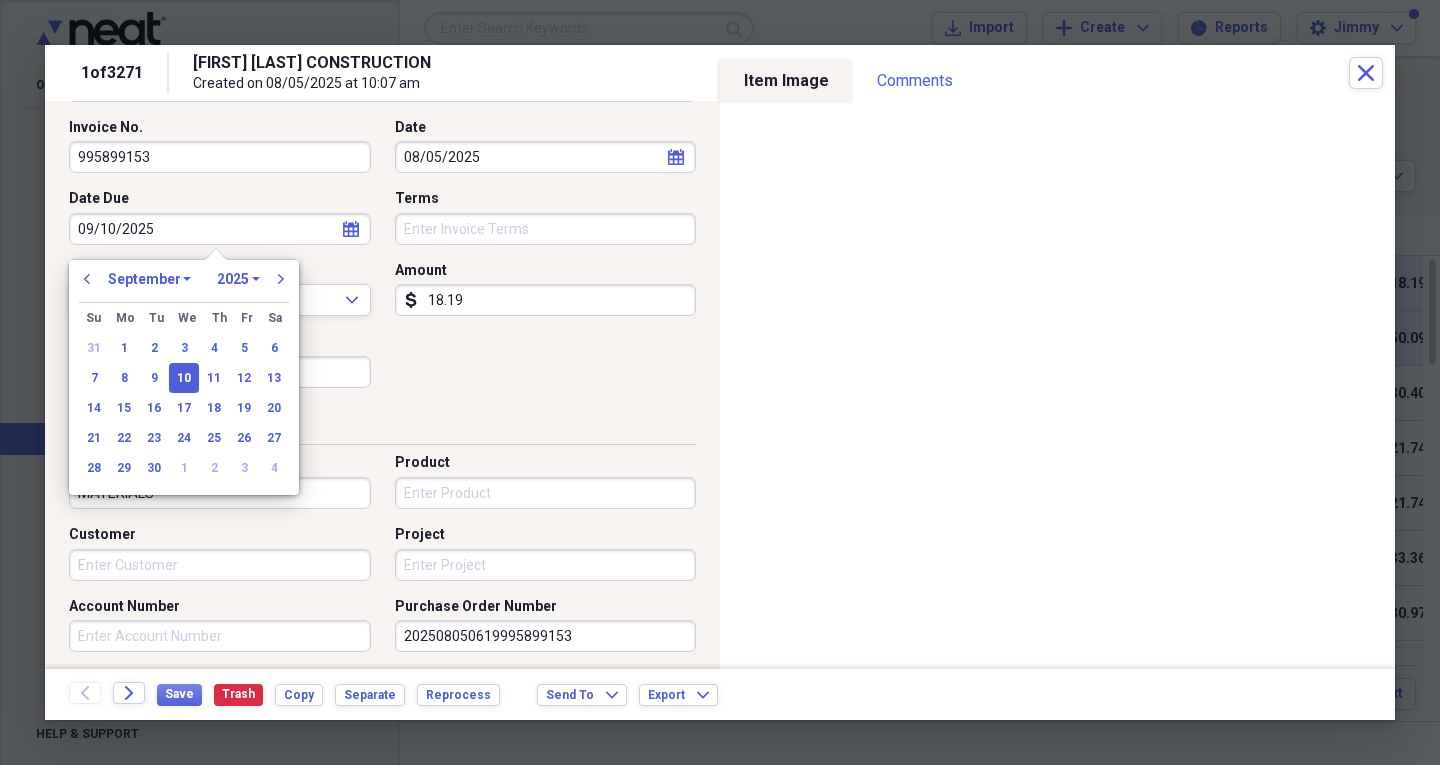 click on "Product" at bounding box center (546, 493) 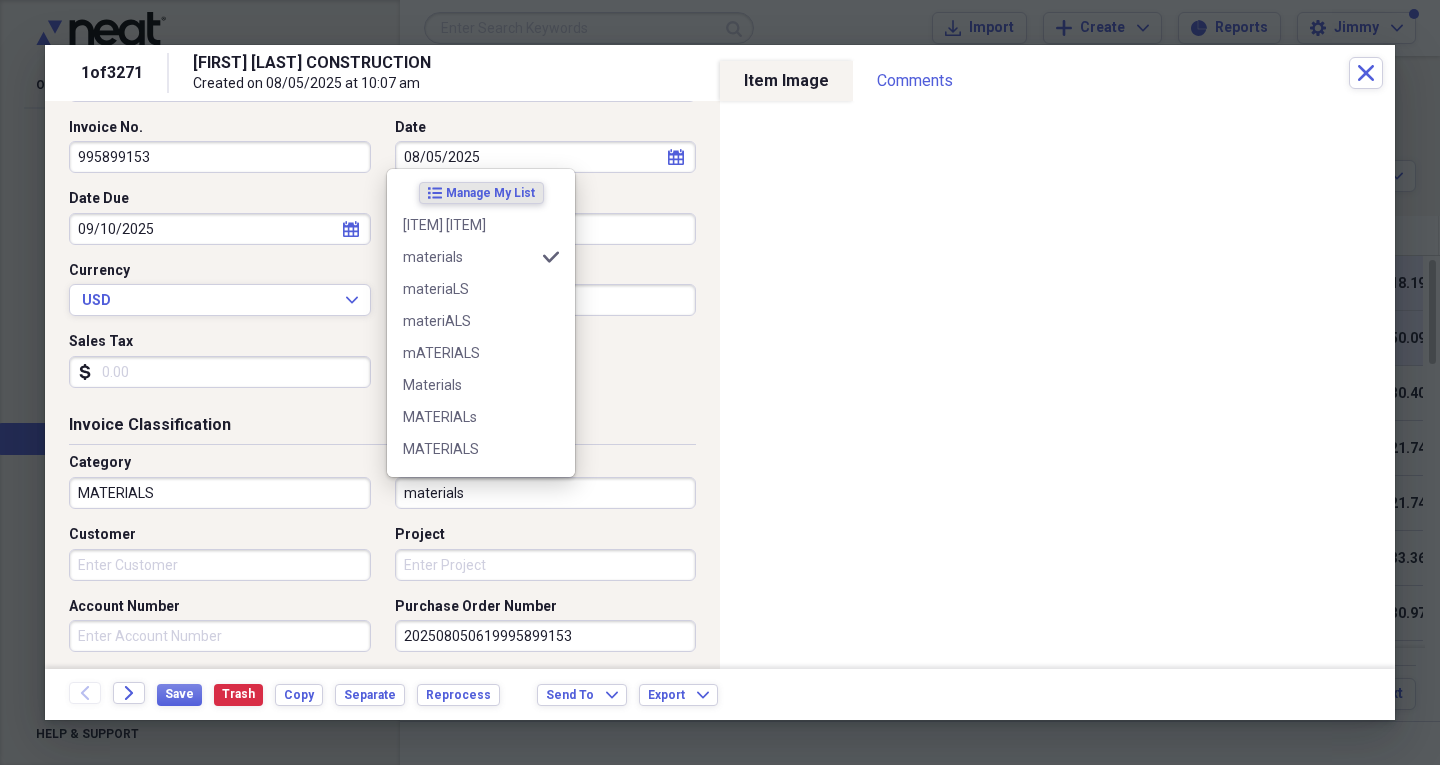 type on "materials" 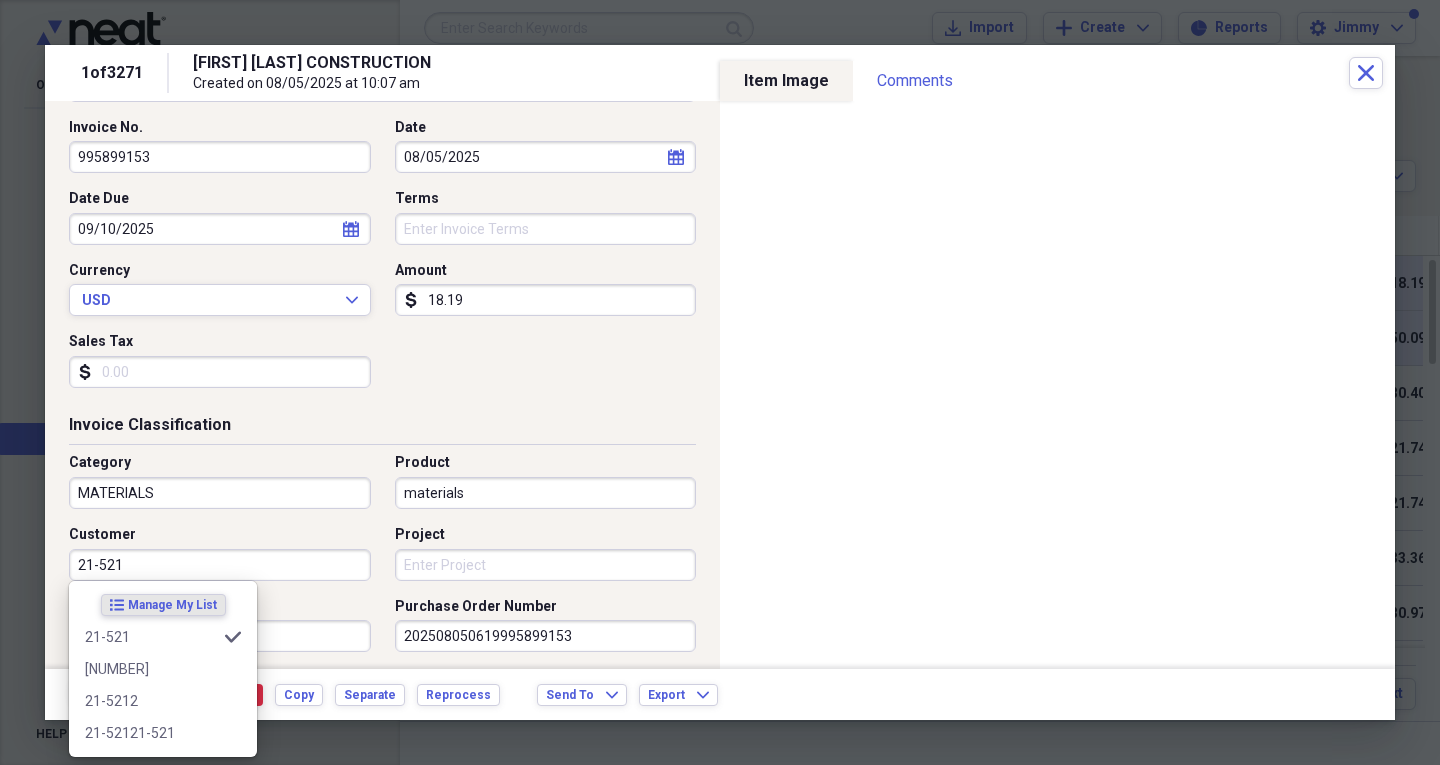 type on "21-521" 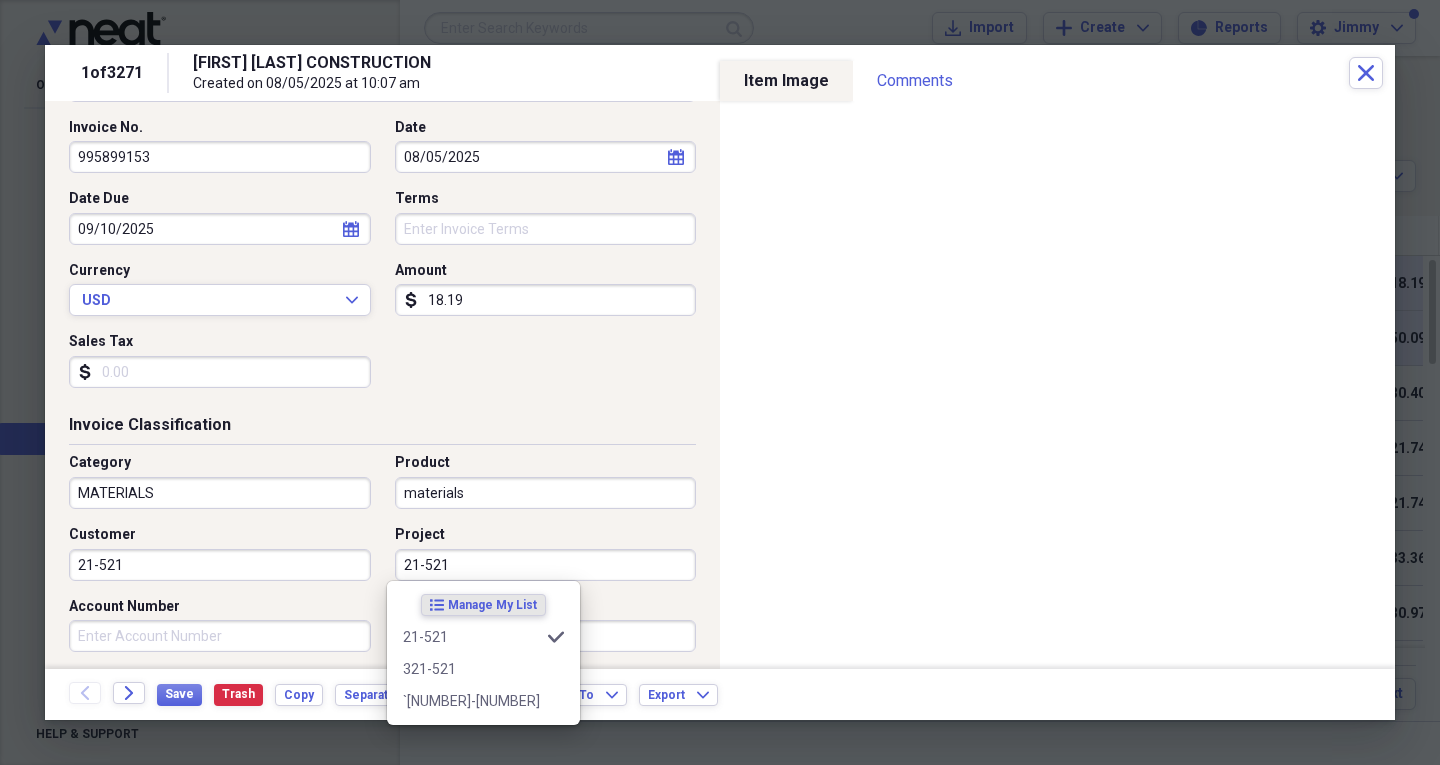 type on "21-521" 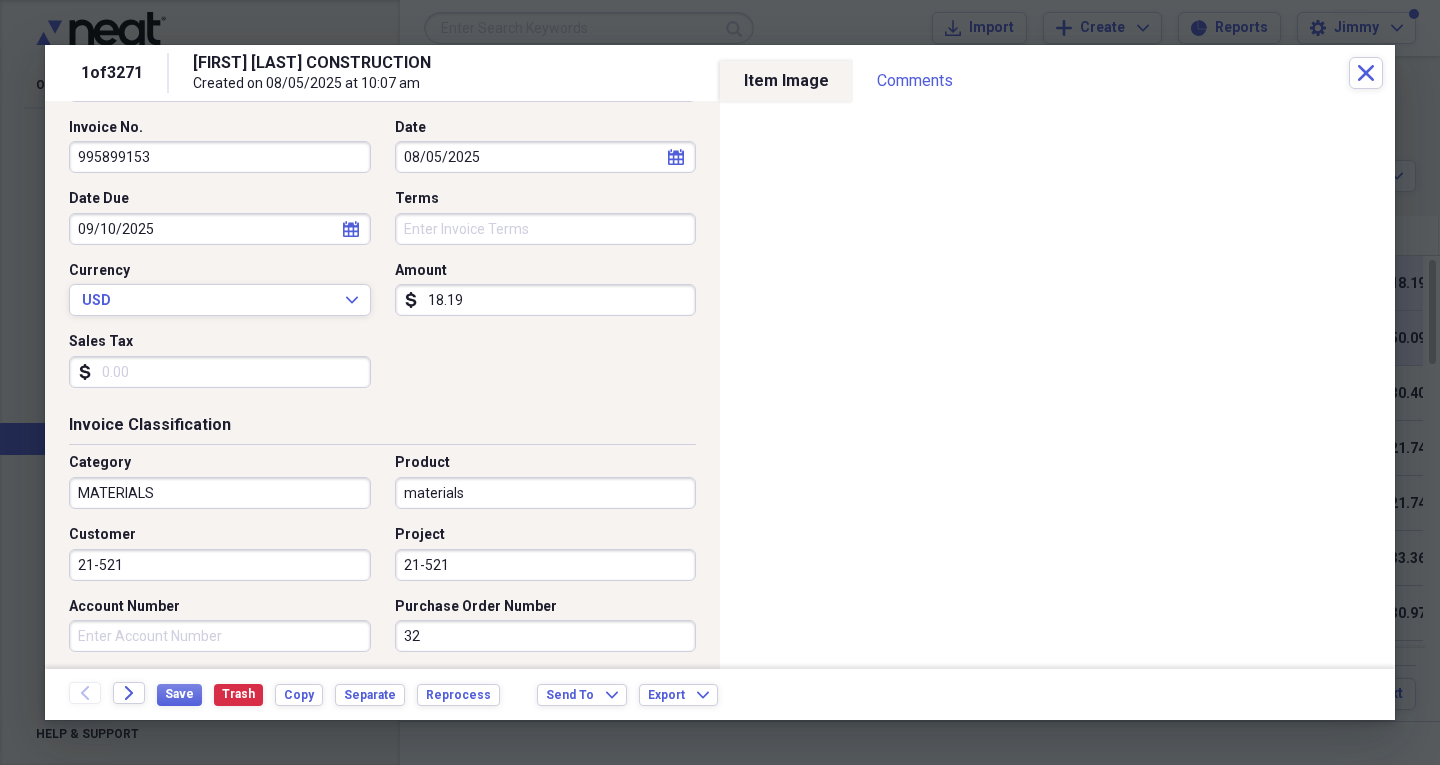 type on "3" 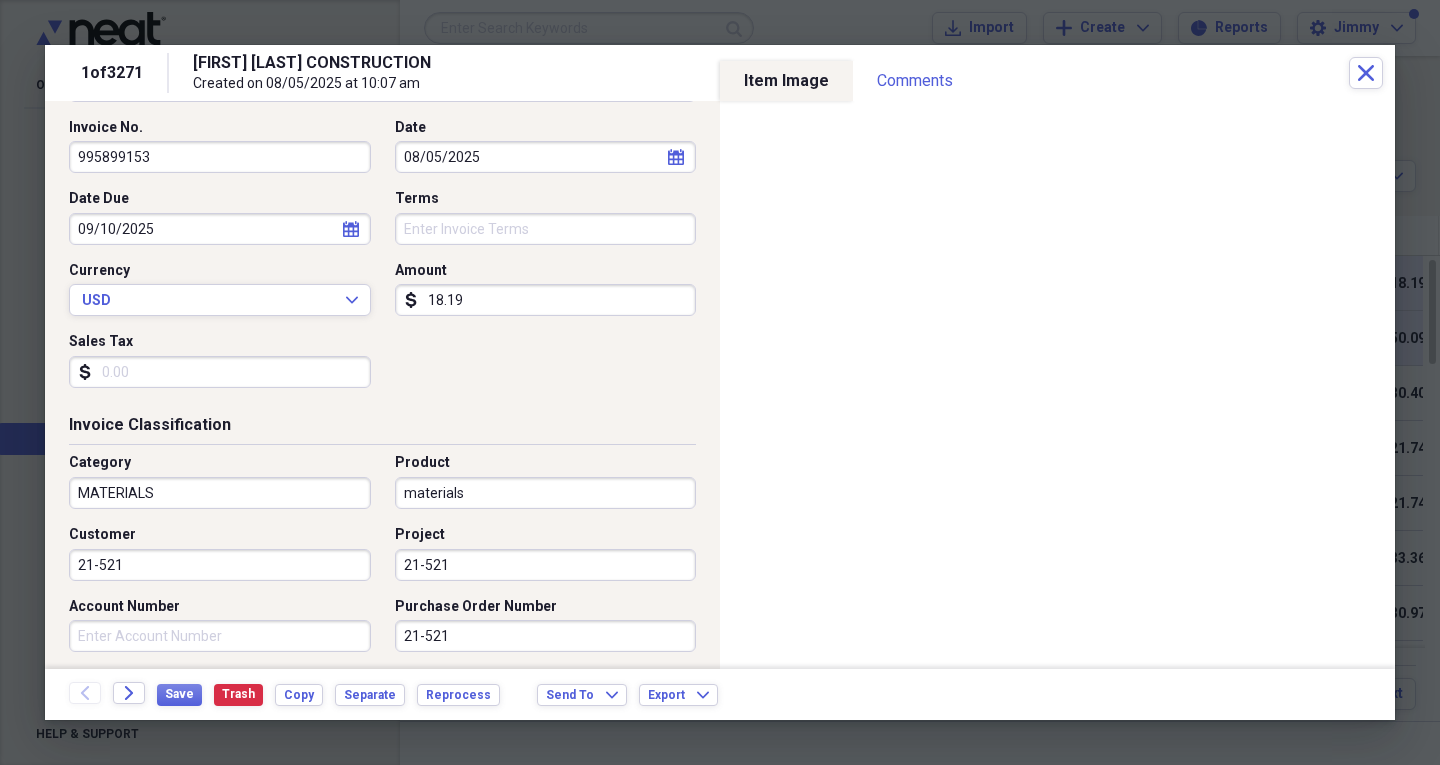 type on "21-521" 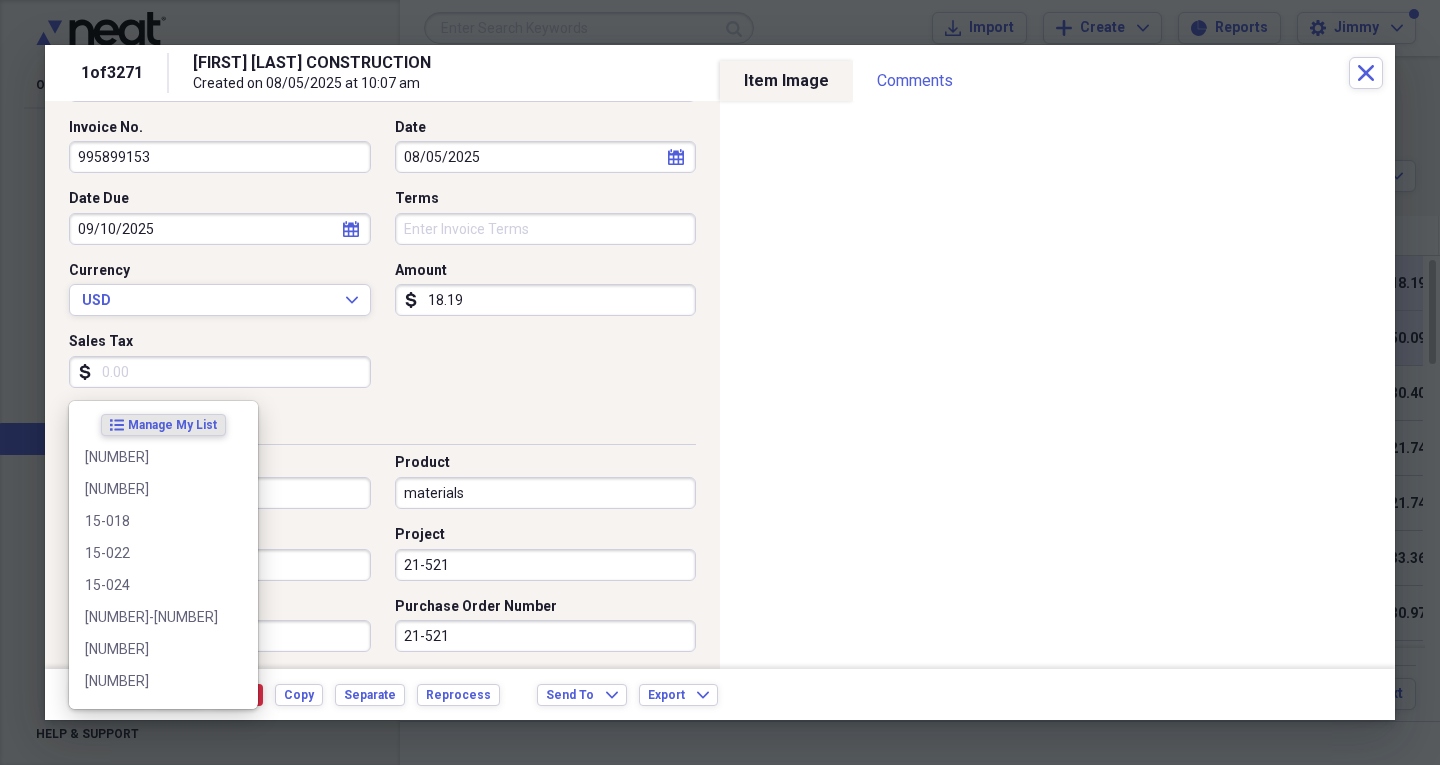 scroll, scrollTop: 523, scrollLeft: 0, axis: vertical 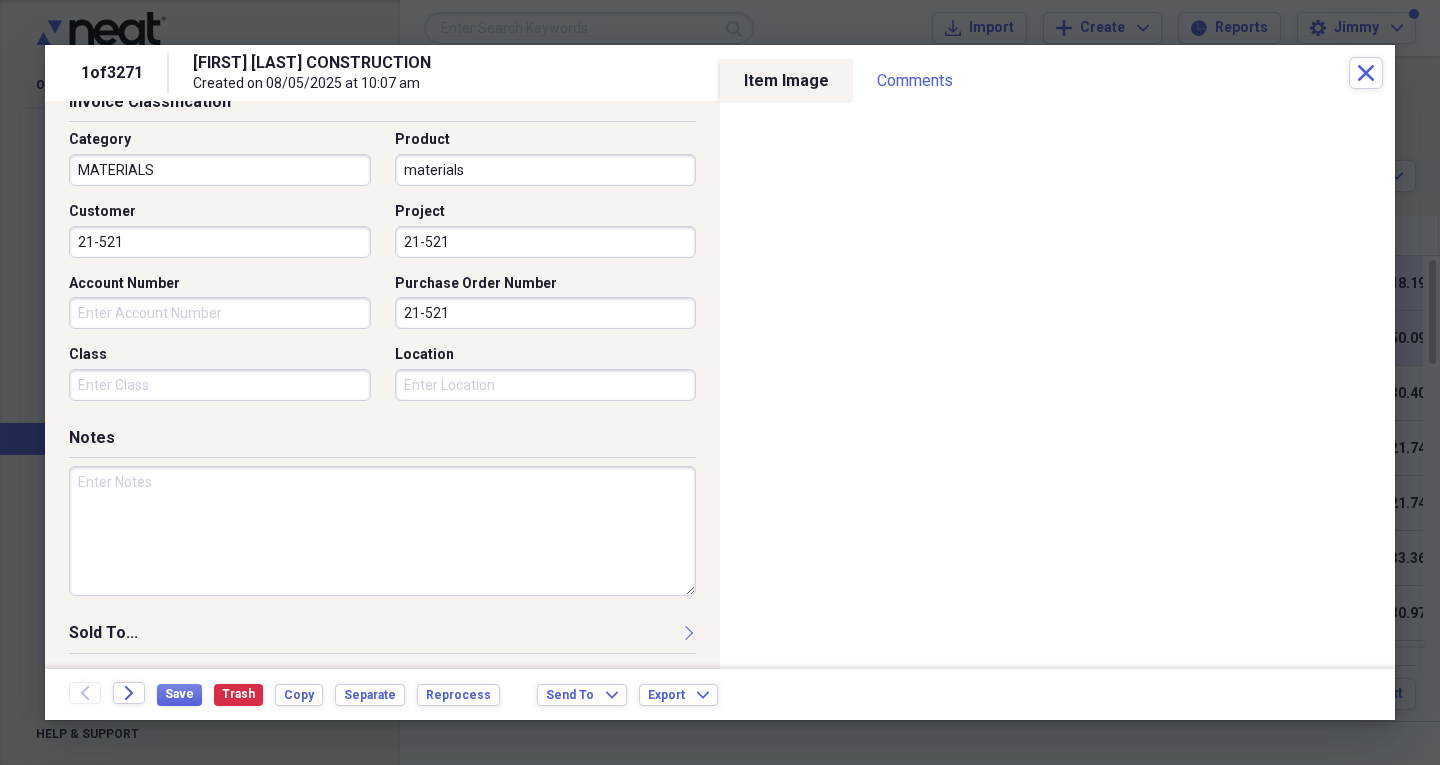 click on "Category MATERIALS Product materials Customer 21-521 Project 21-521 Account Number Purchase Order Number 21-521 Class Location" at bounding box center (382, 273) 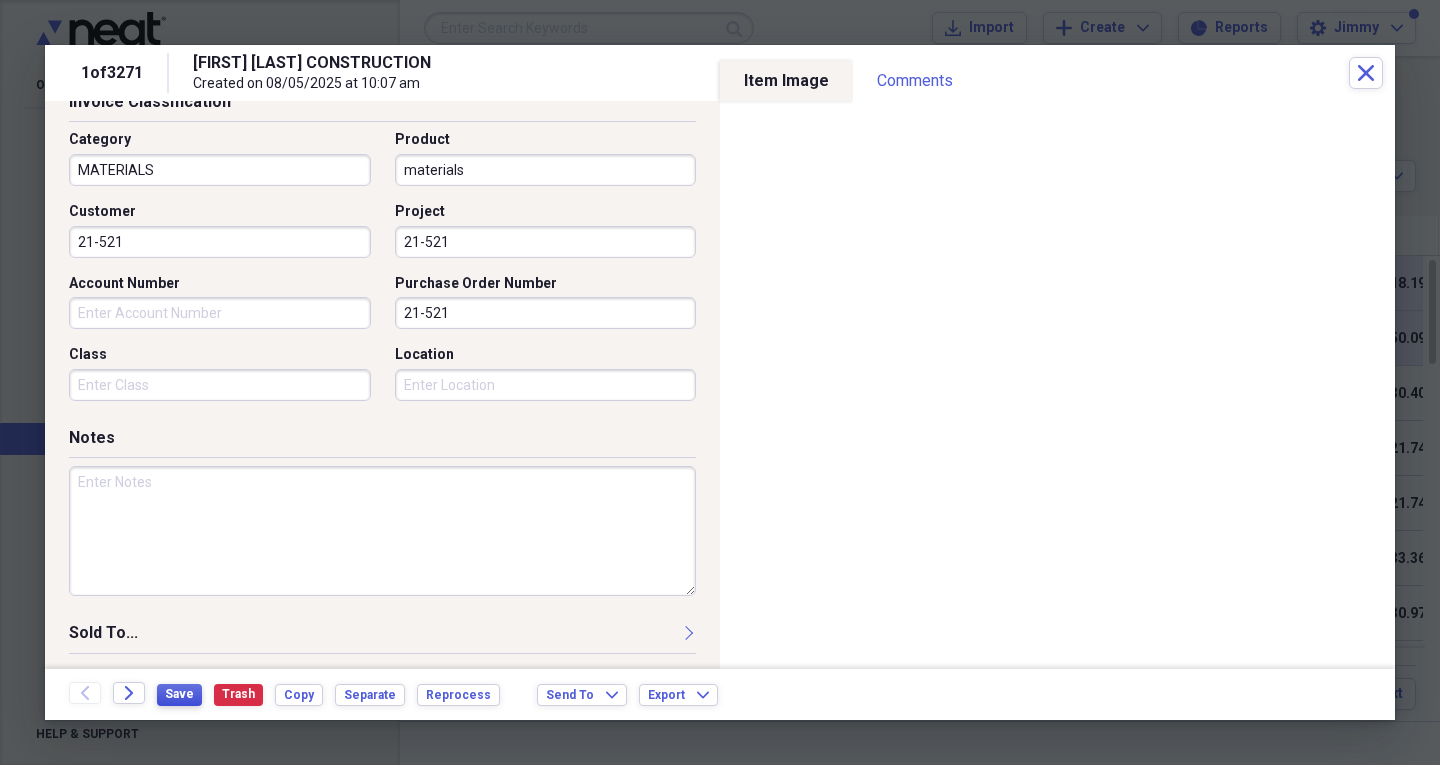 click on "Save" at bounding box center [179, 694] 